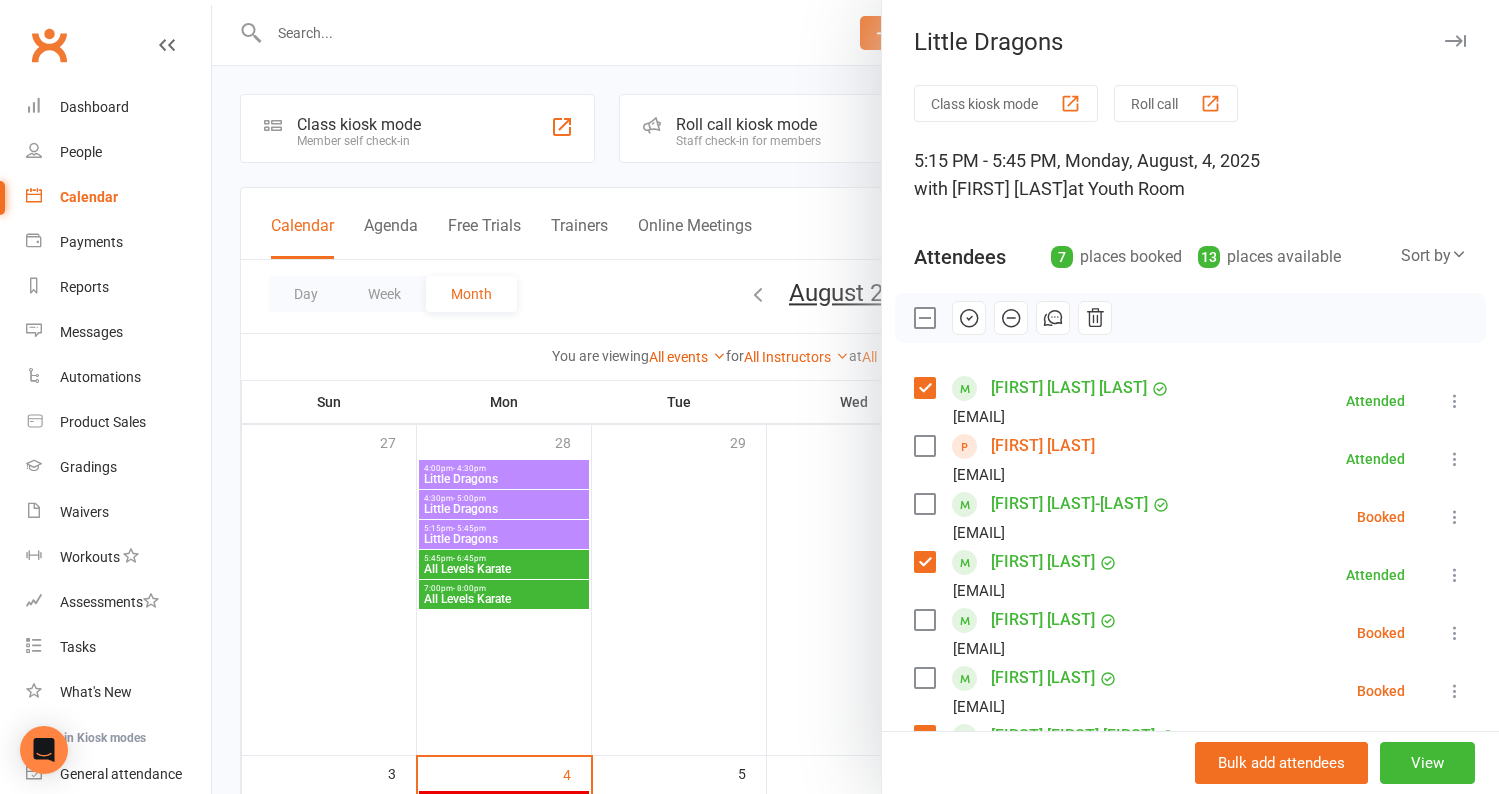scroll, scrollTop: 378, scrollLeft: 0, axis: vertical 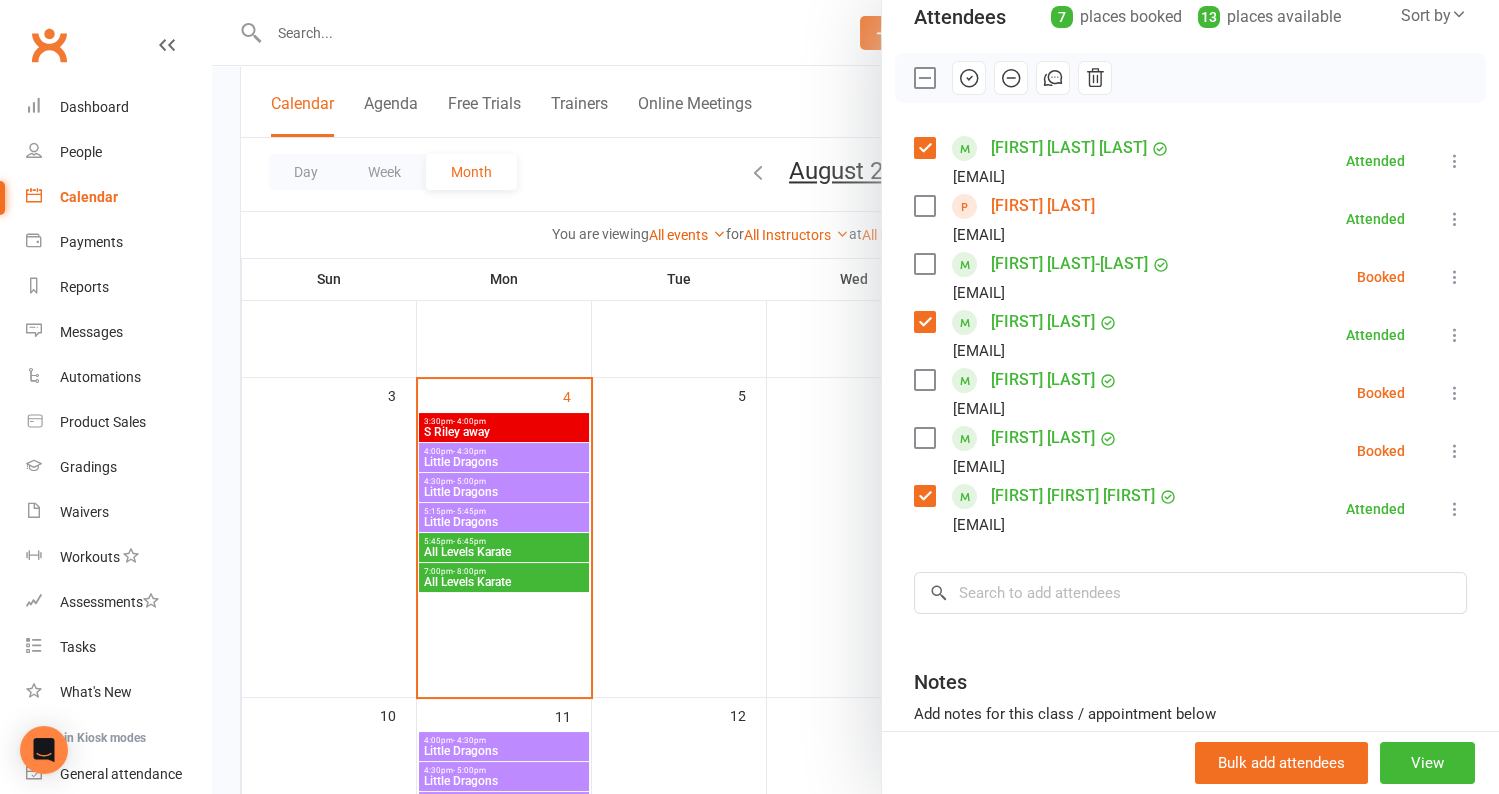click on "[FIRST] [LAST]  [EMAIL]" at bounding box center [1009, 219] 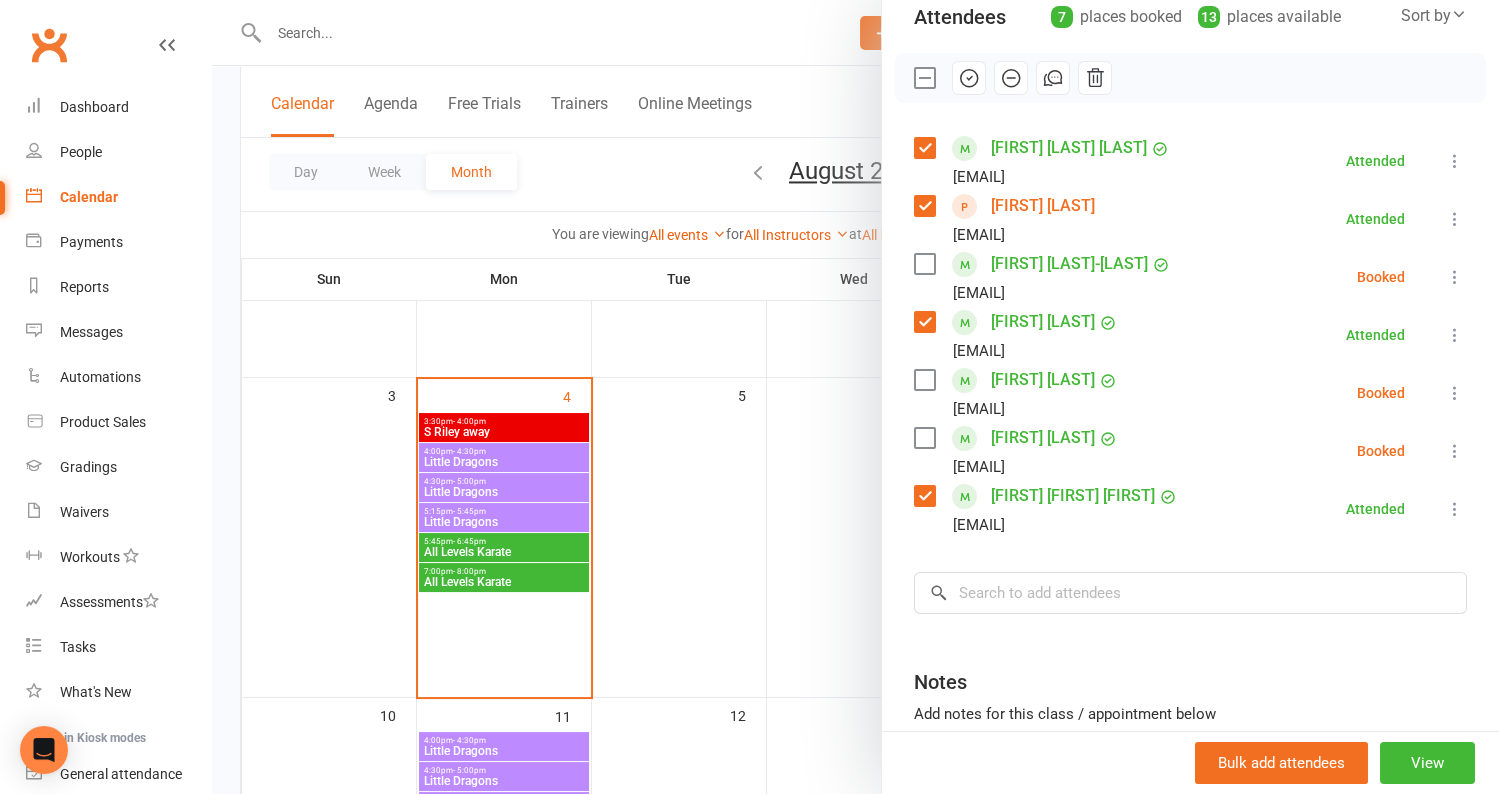 click on "[FIRST] [LAST]  [EMAIL]" at bounding box center [1047, 277] 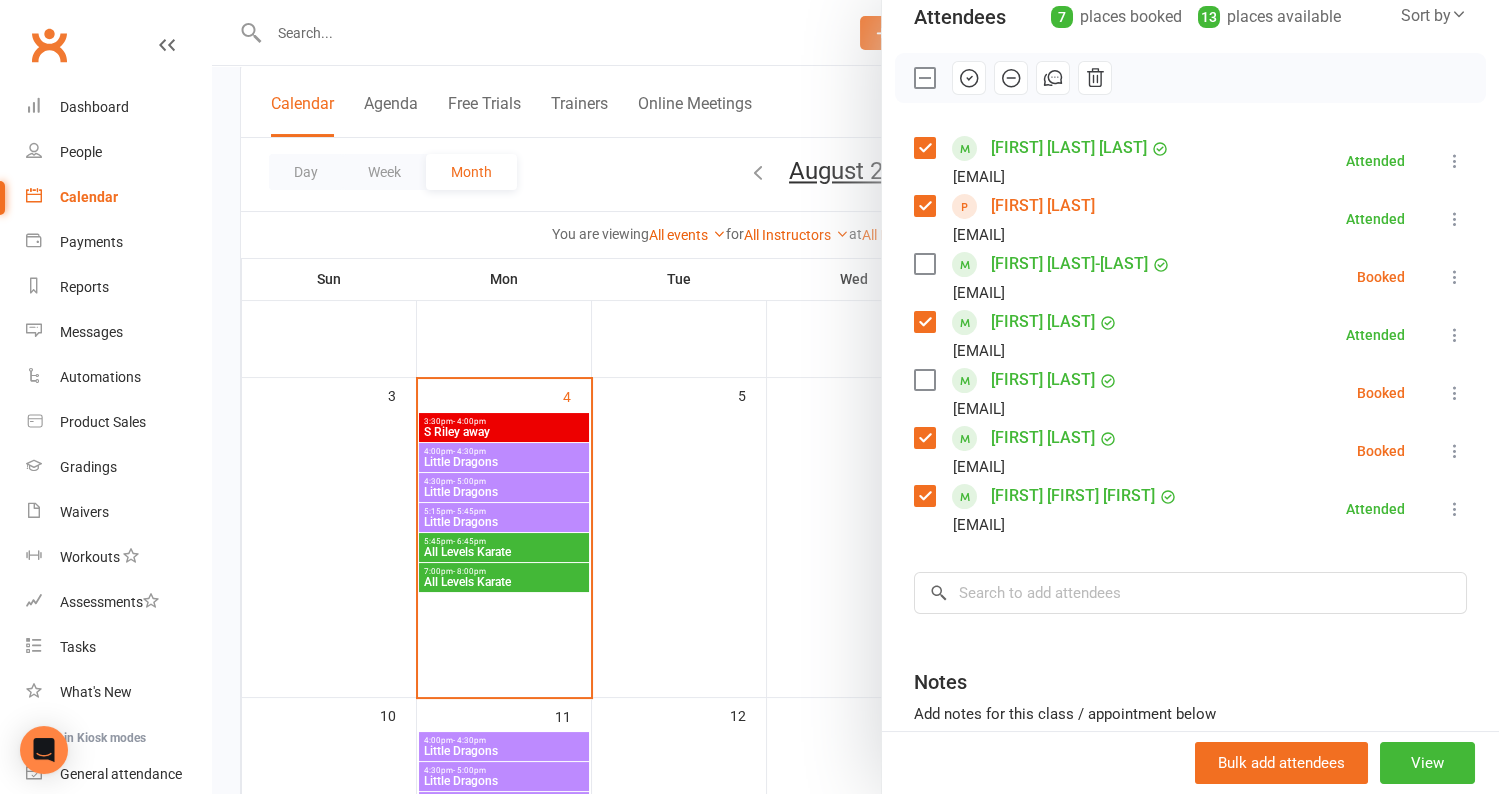 click at bounding box center [924, 264] 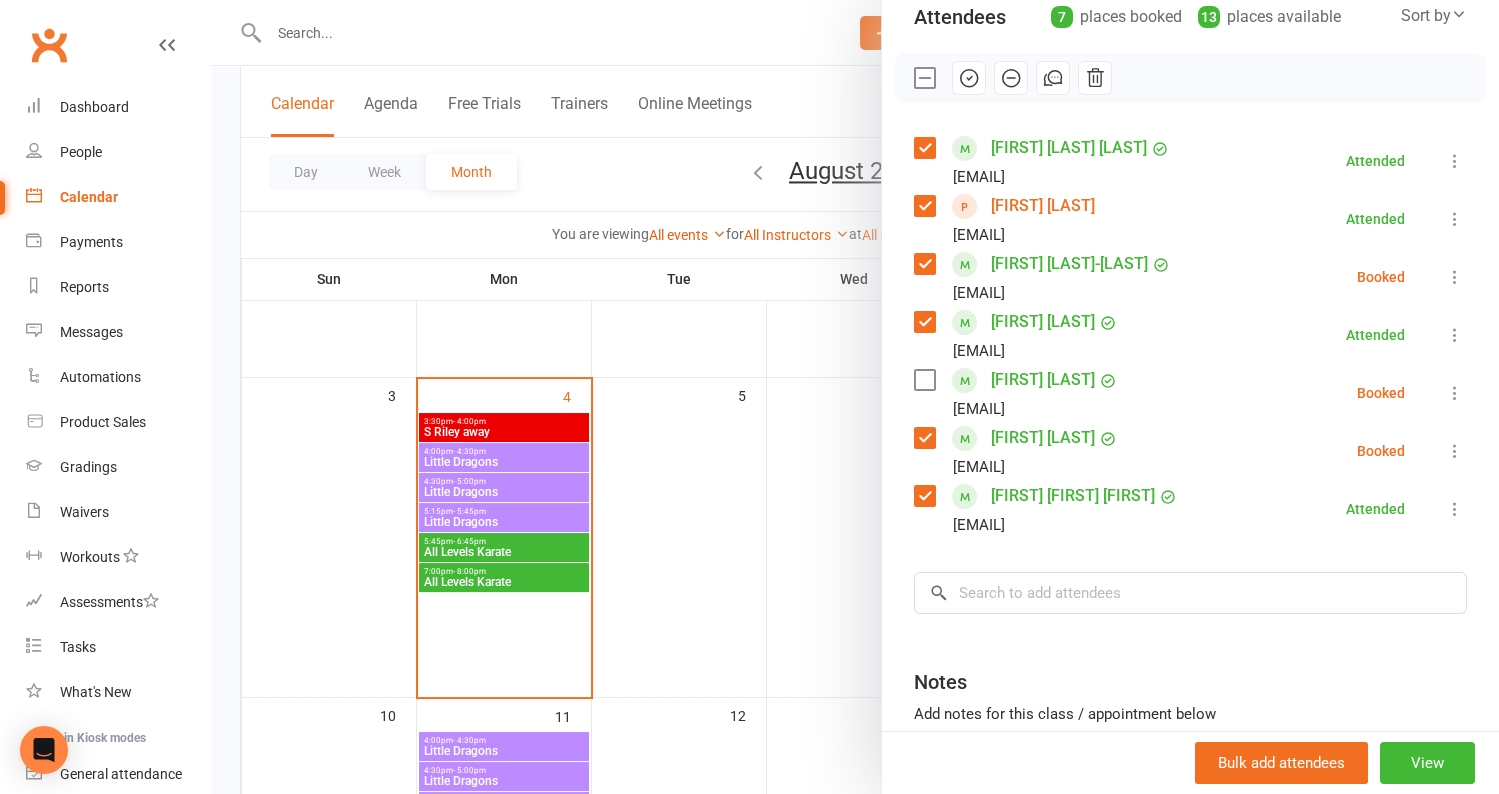 click 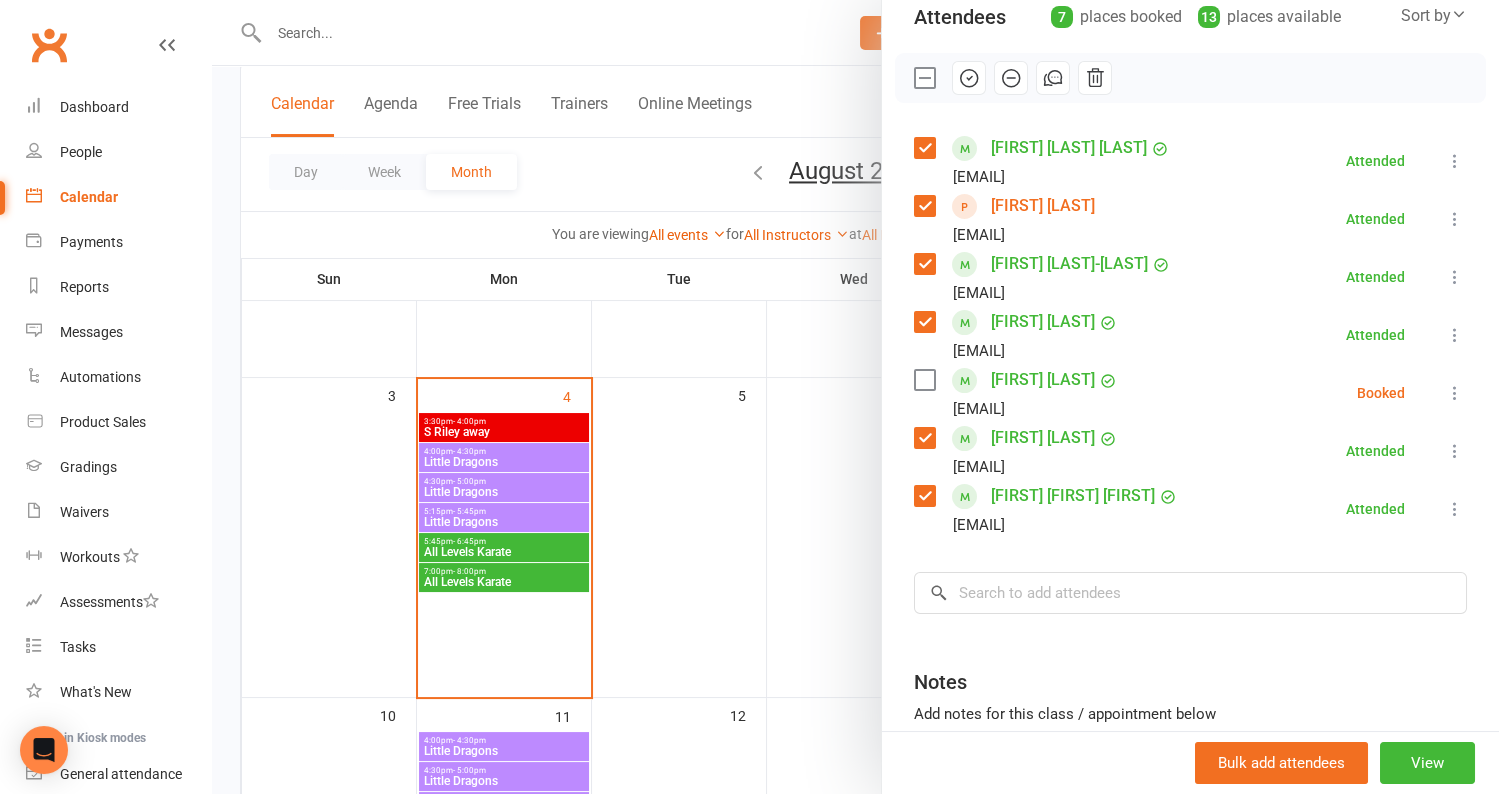 click at bounding box center [1190, 78] 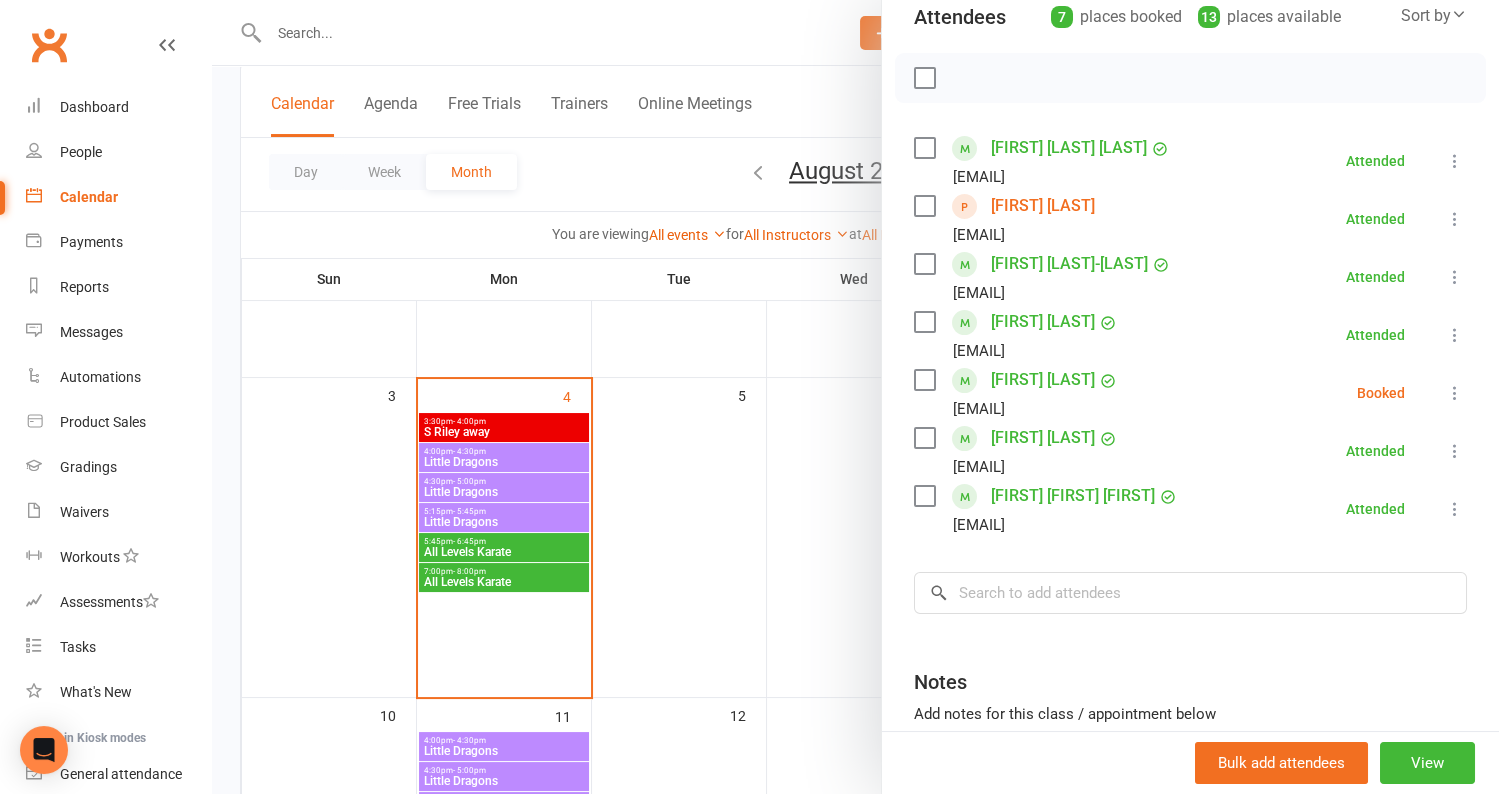 click at bounding box center [924, 380] 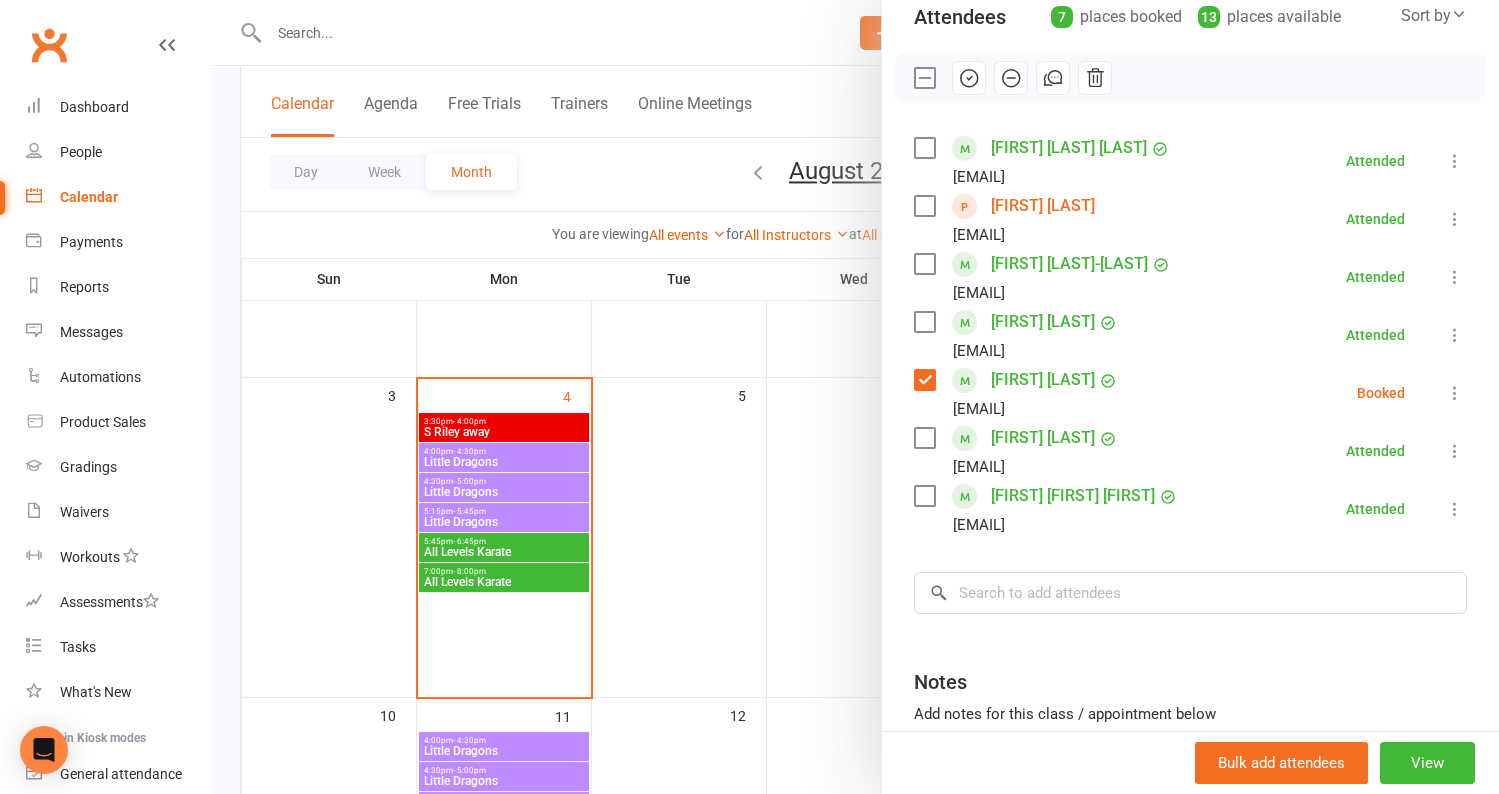 click 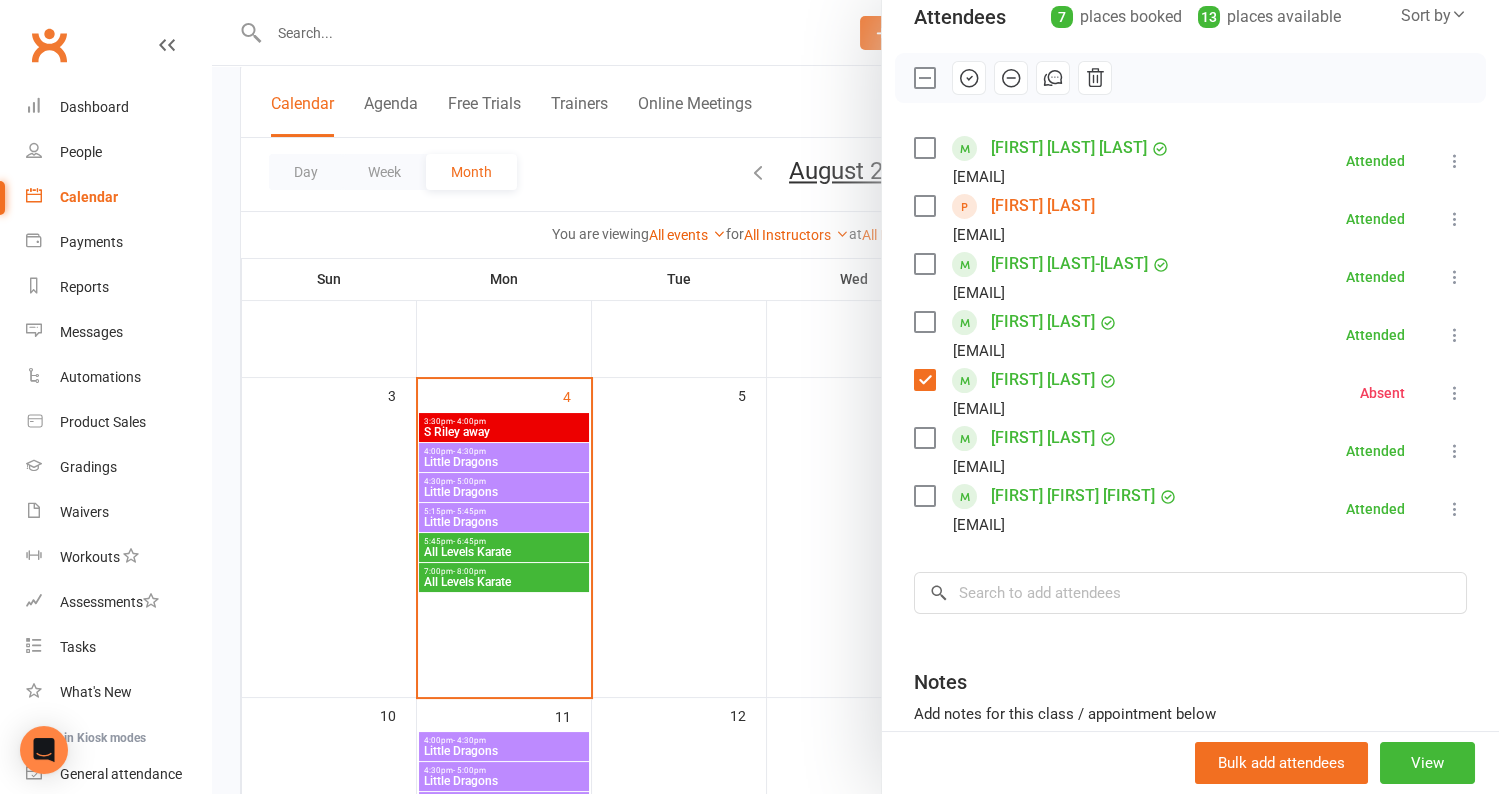 click at bounding box center [855, 397] 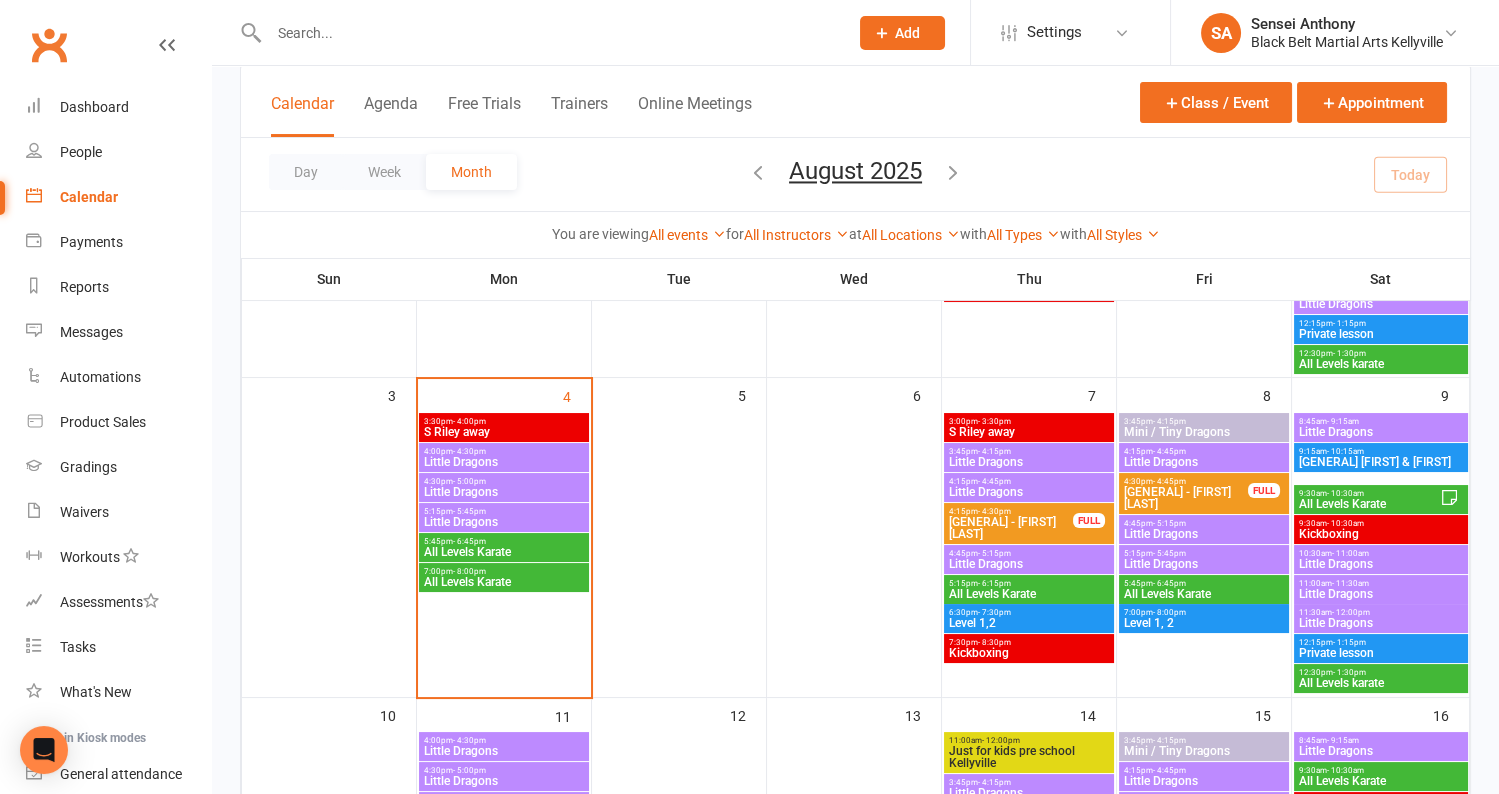click on "5:45pm  - 6:45pm" at bounding box center [504, 541] 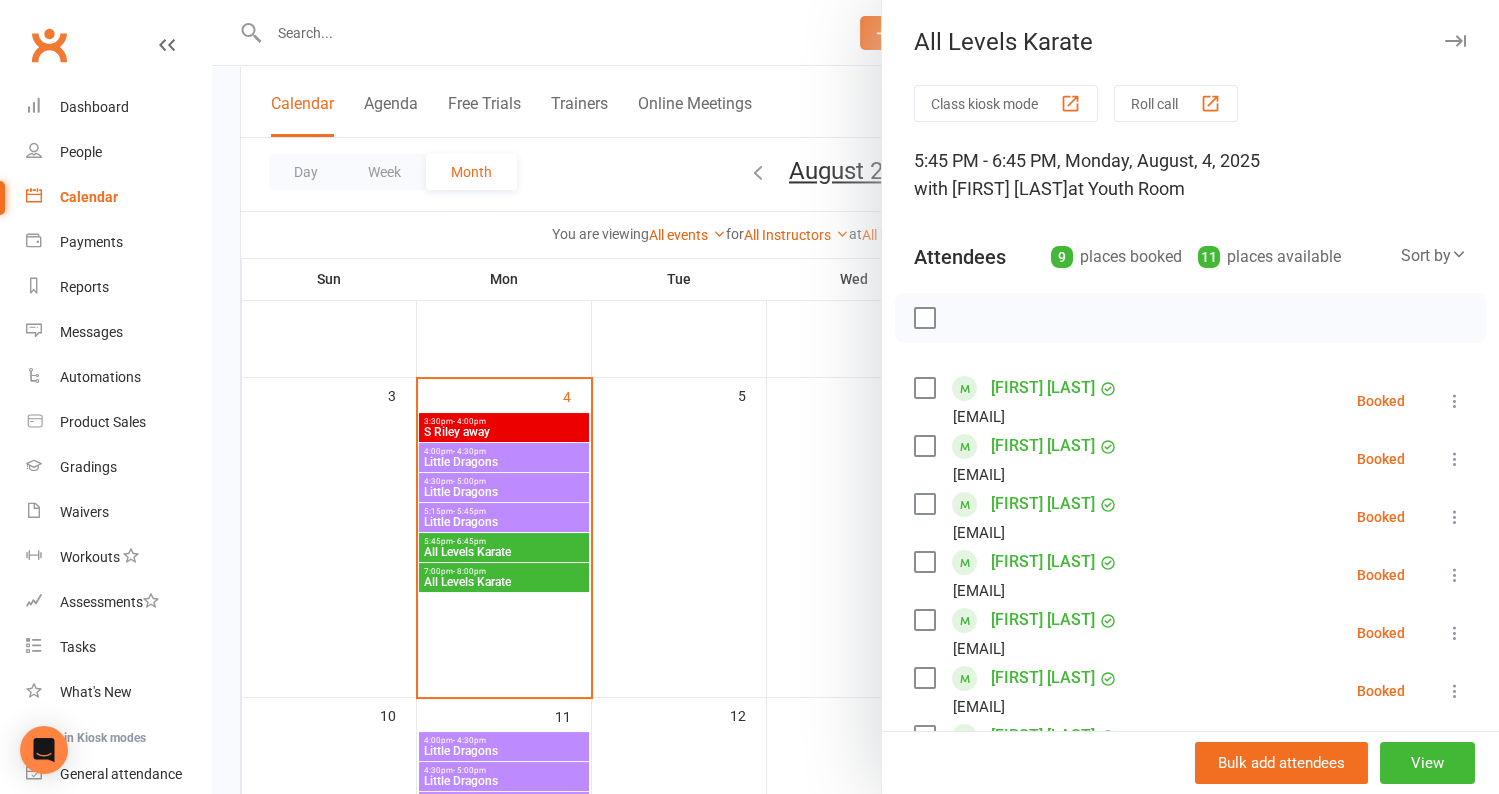 click on "[FIRST] [LAST] [EMAIL]    [FIRST] [LAST] [EMAIL]    [FIRST] [LAST] [EMAIL]    [FIRST] [LAST] [EMAIL]    [FIRST] [LAST] [EMAIL]    [FIRST] [LAST] [EMAIL]    [FIRST] [LAST] [EMAIL]" at bounding box center [1190, 669] 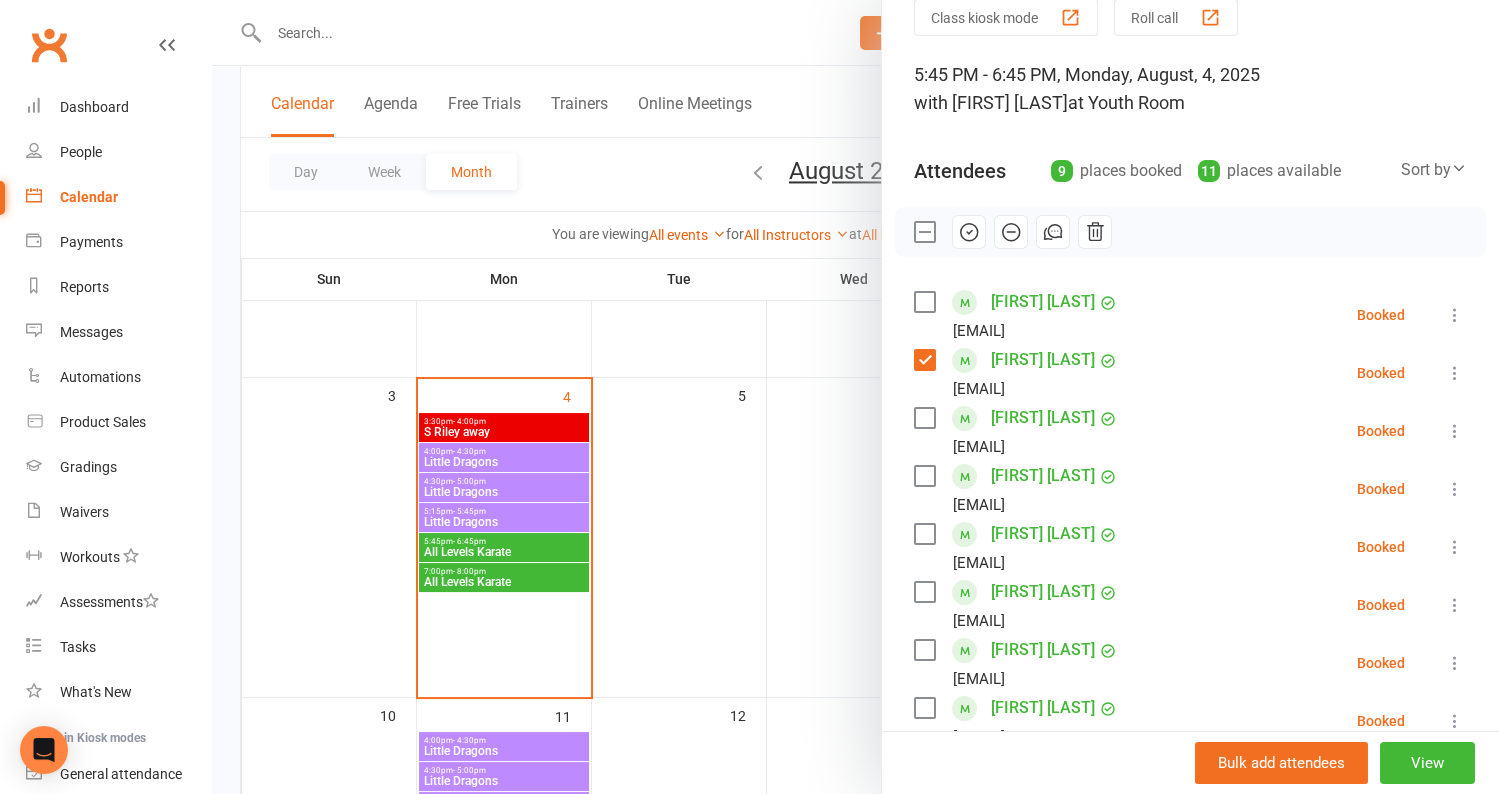 scroll, scrollTop: 165, scrollLeft: 0, axis: vertical 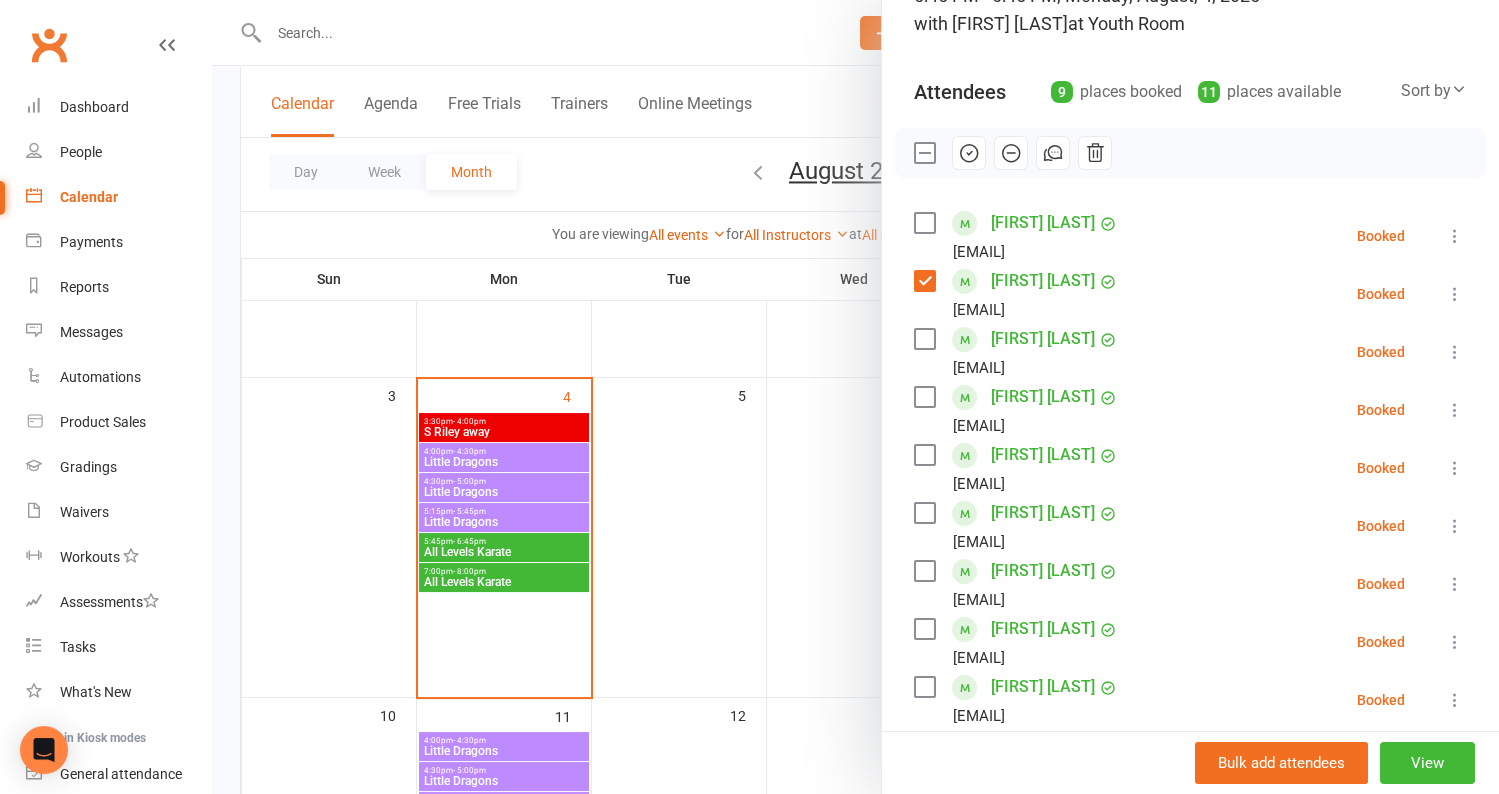 click at bounding box center (924, 455) 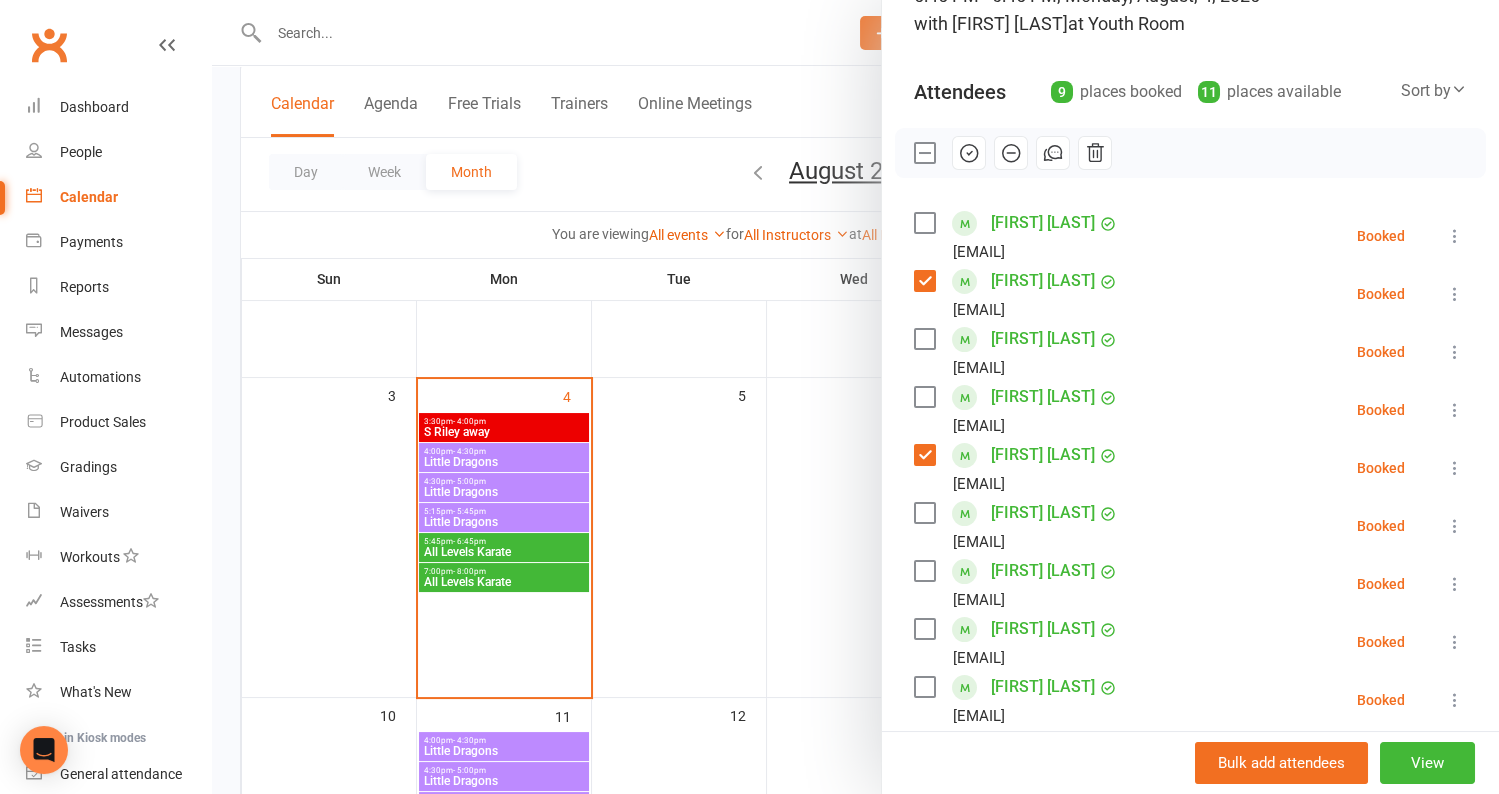 click on "[FIRST] [LAST]  [EMAIL]" at bounding box center (1020, 526) 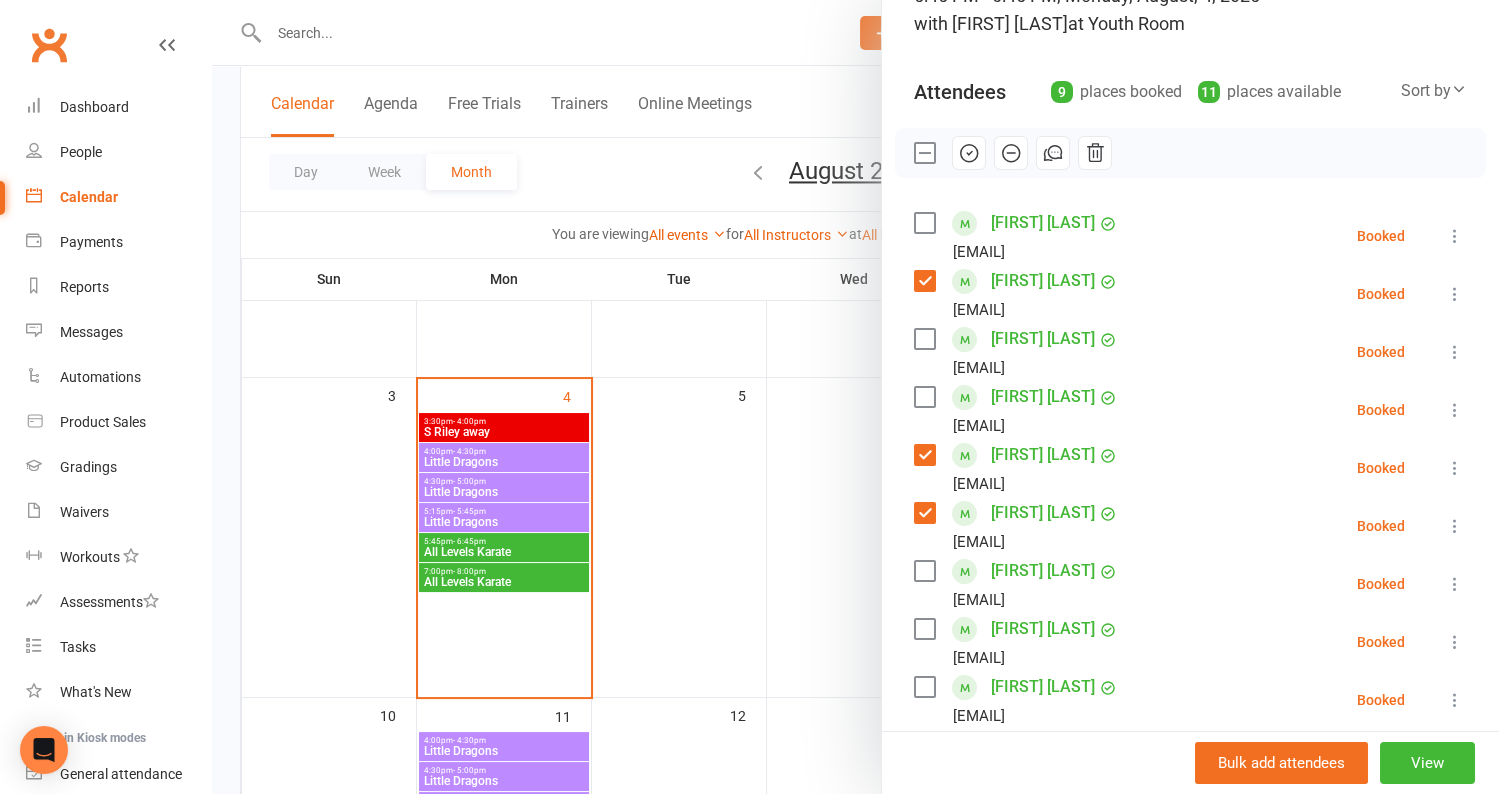 click at bounding box center [924, 571] 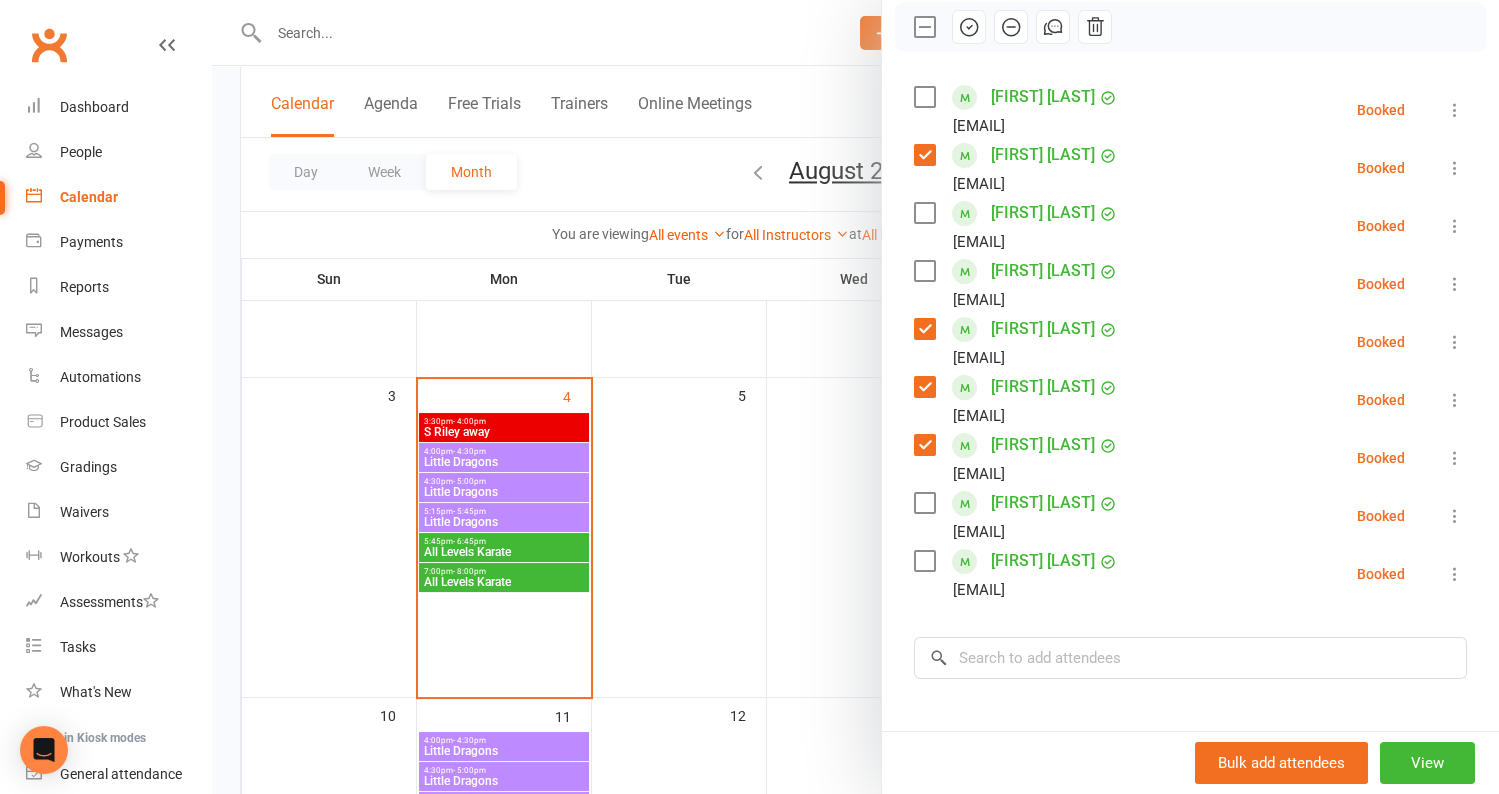 scroll, scrollTop: 296, scrollLeft: 0, axis: vertical 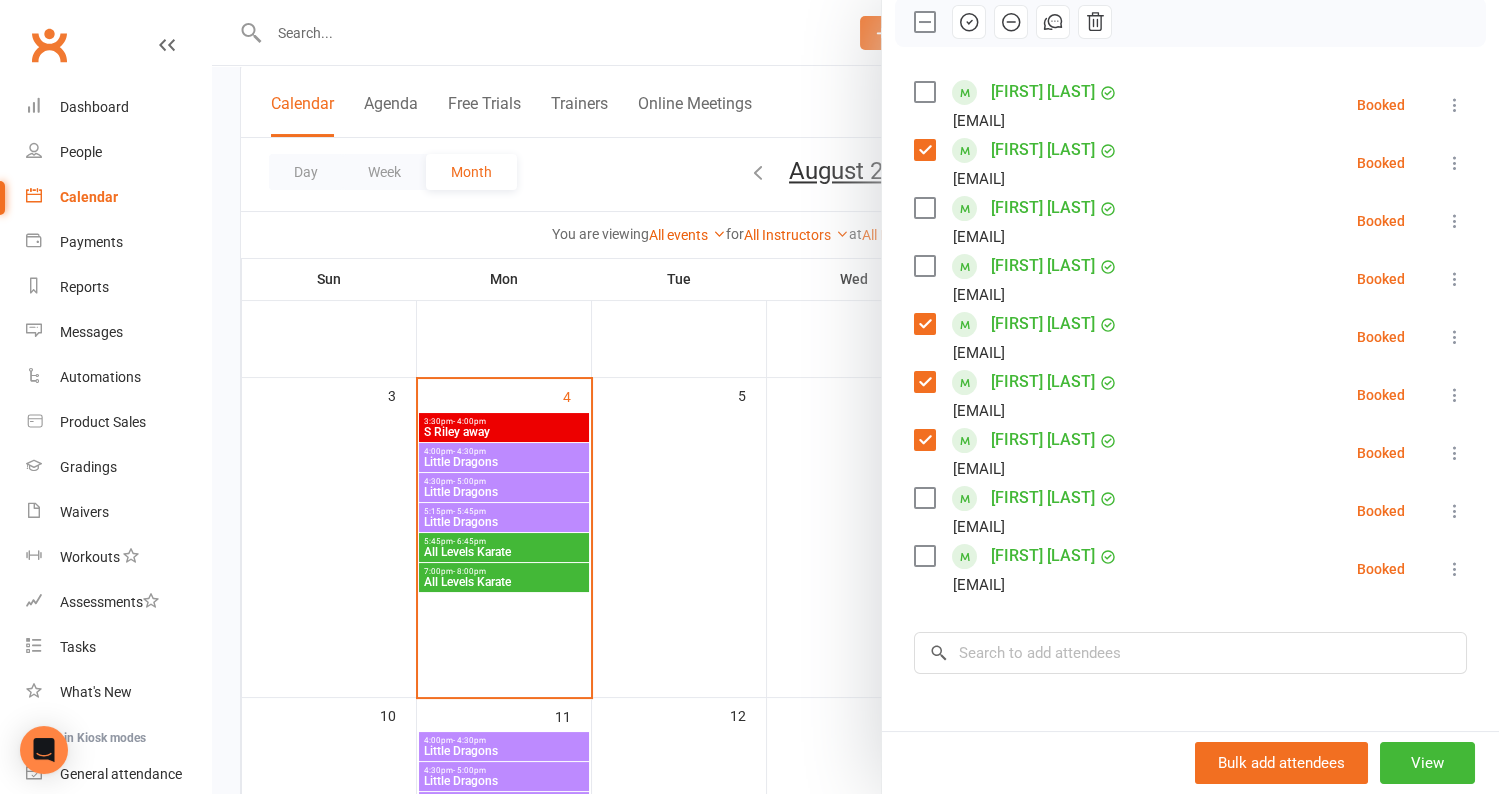 click at bounding box center [924, 556] 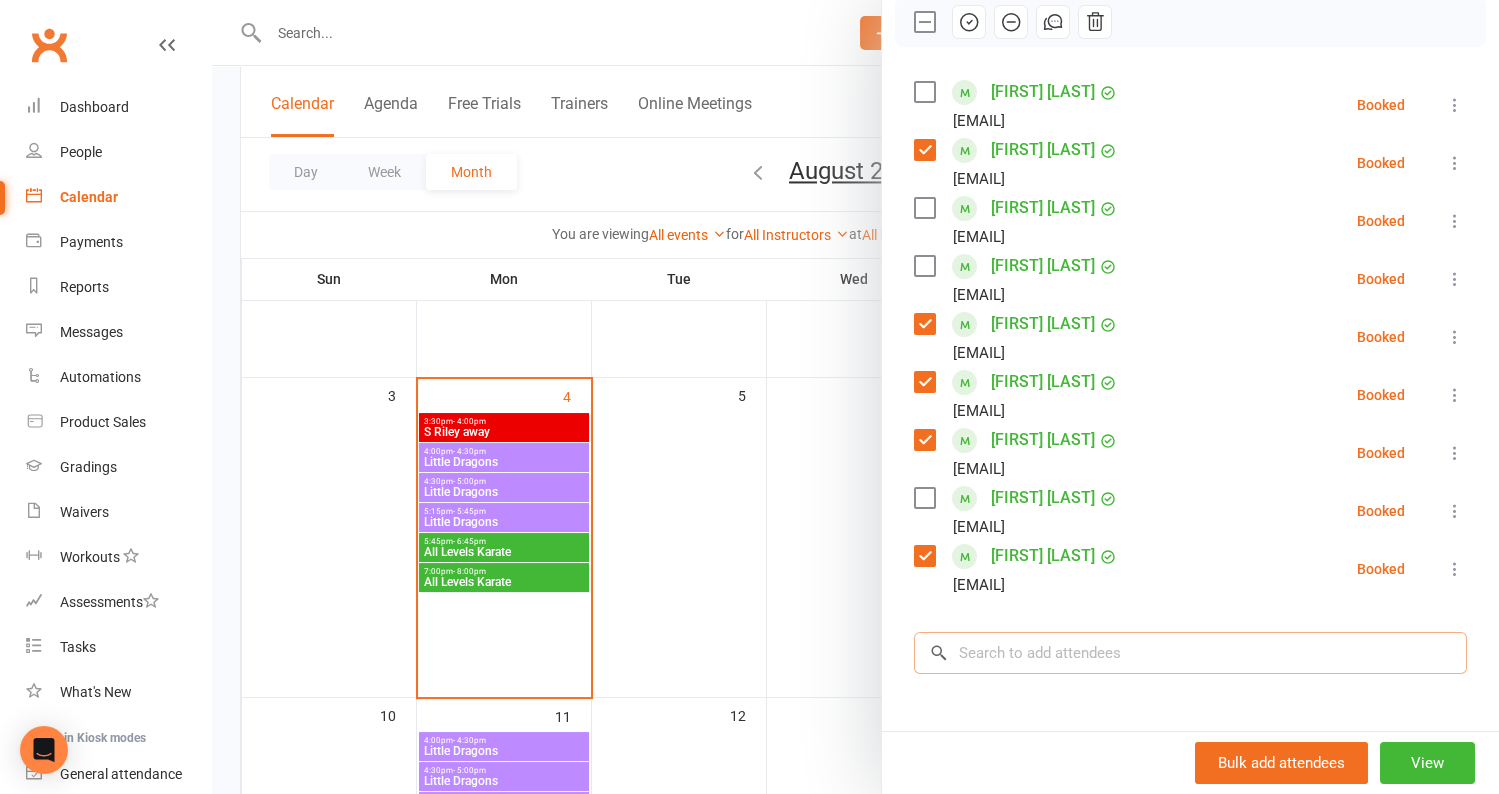 click at bounding box center [1190, 653] 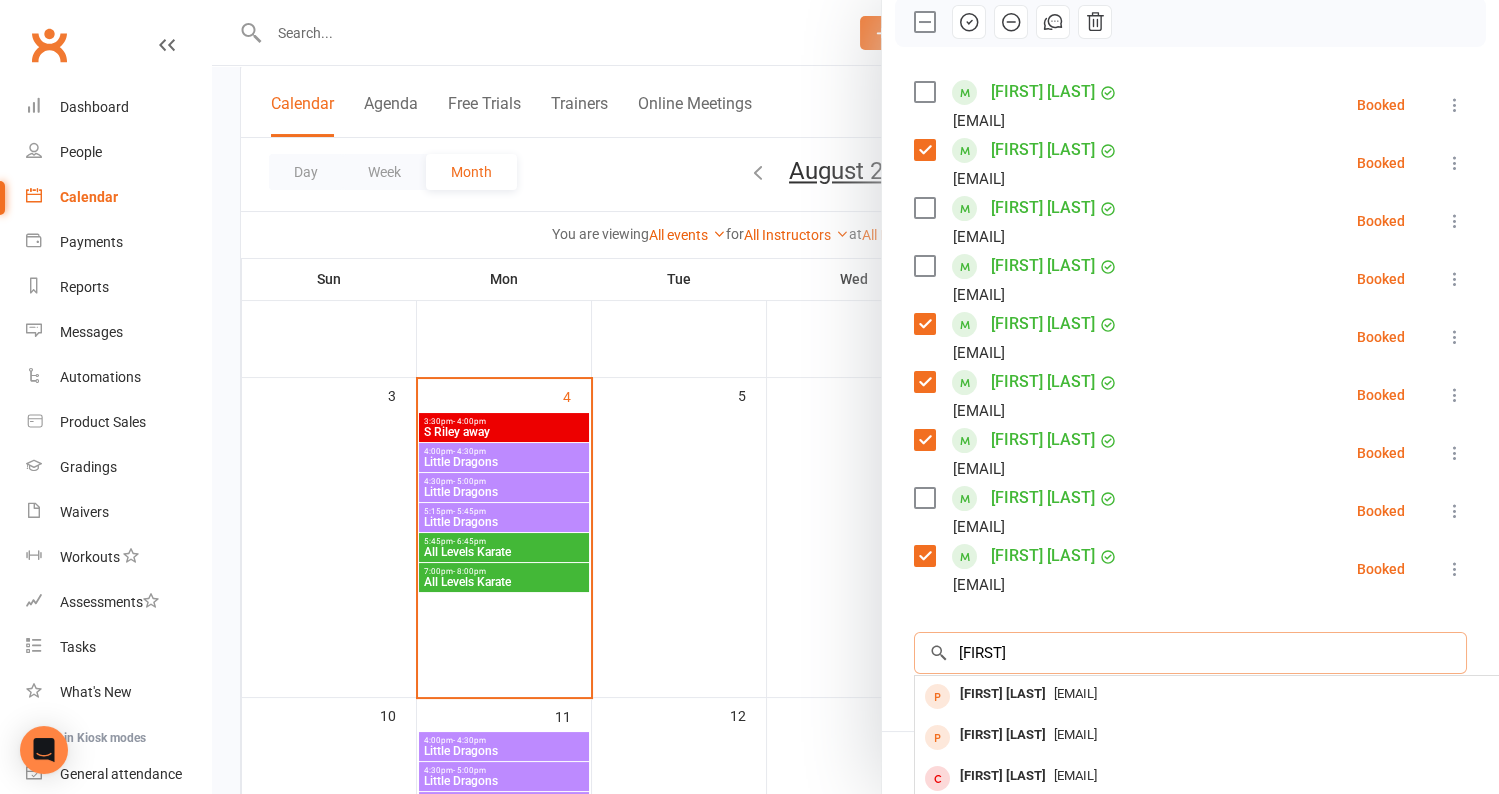 scroll, scrollTop: 517, scrollLeft: 0, axis: vertical 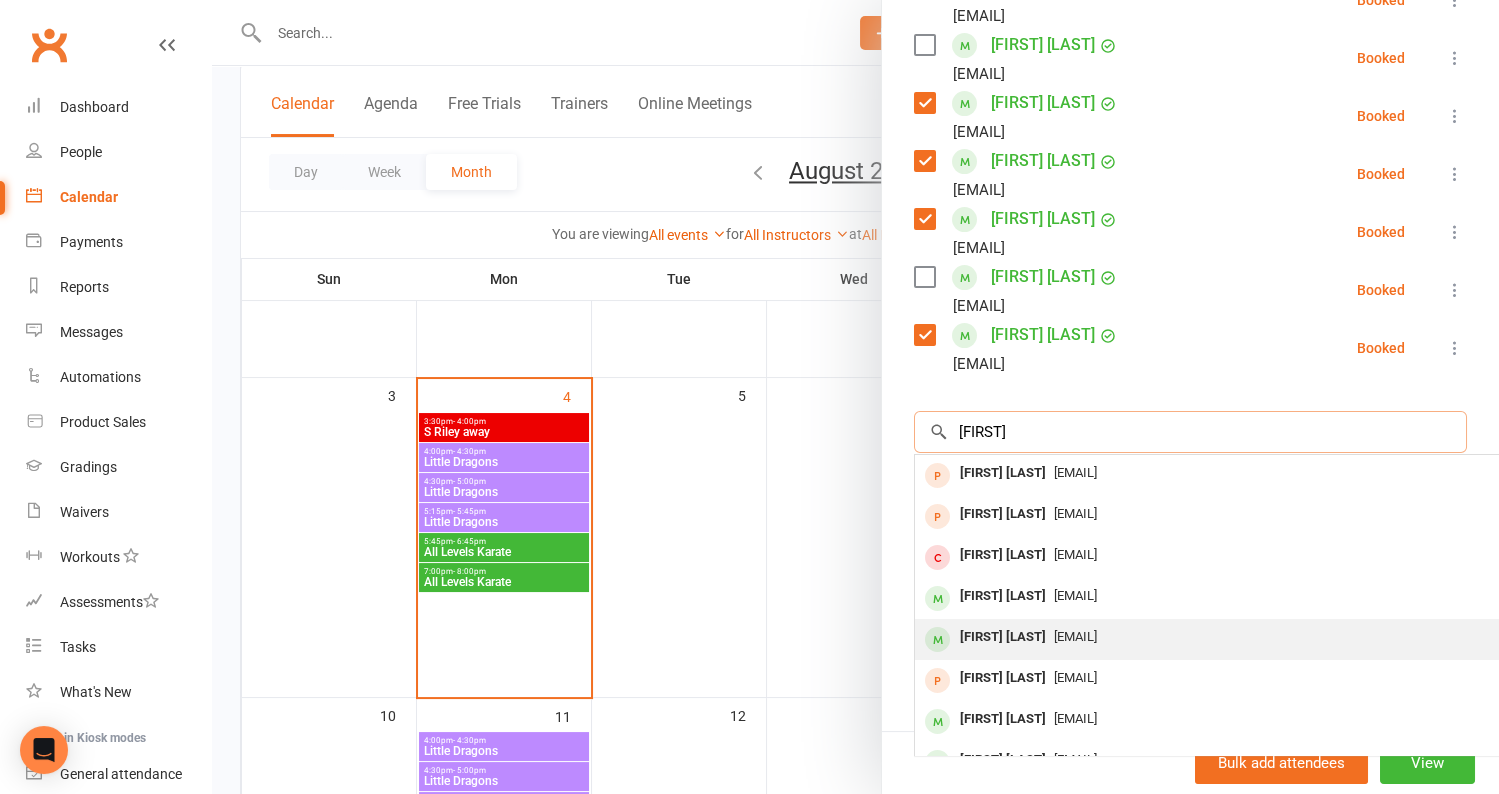 type on "[FIRST]" 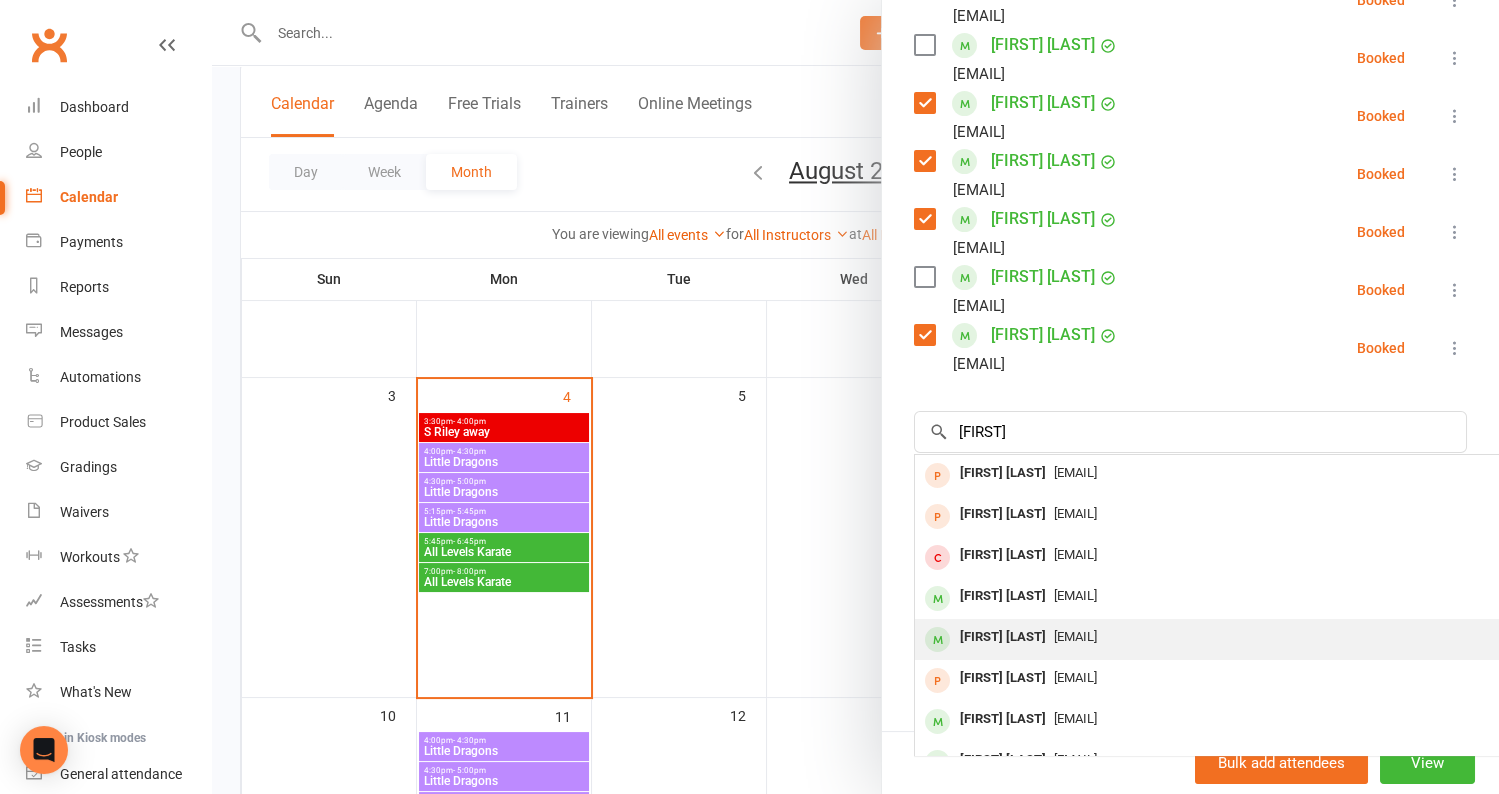 click on "[EMAIL]" at bounding box center (1214, 637) 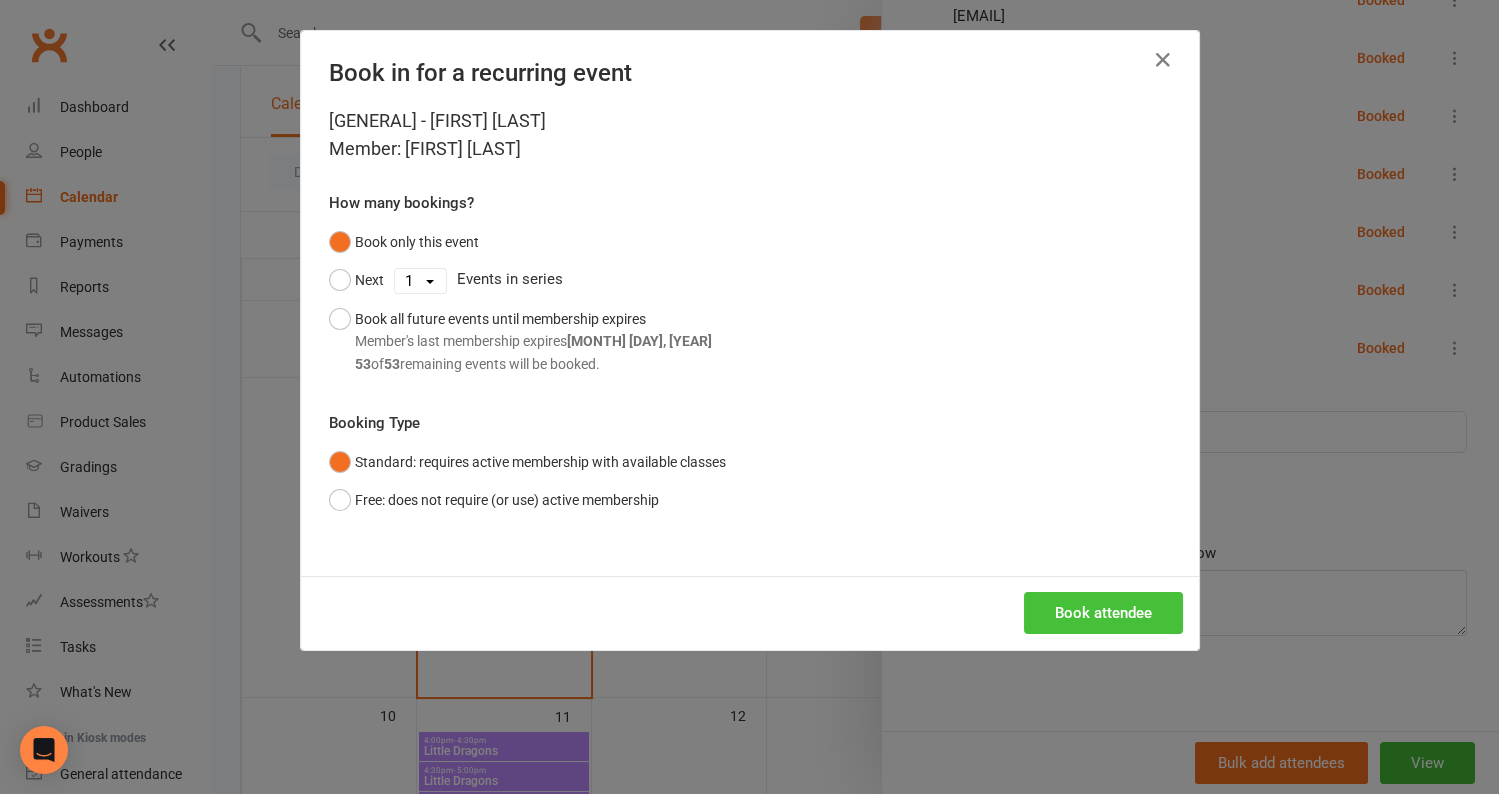 click on "Book attendee" at bounding box center [1103, 613] 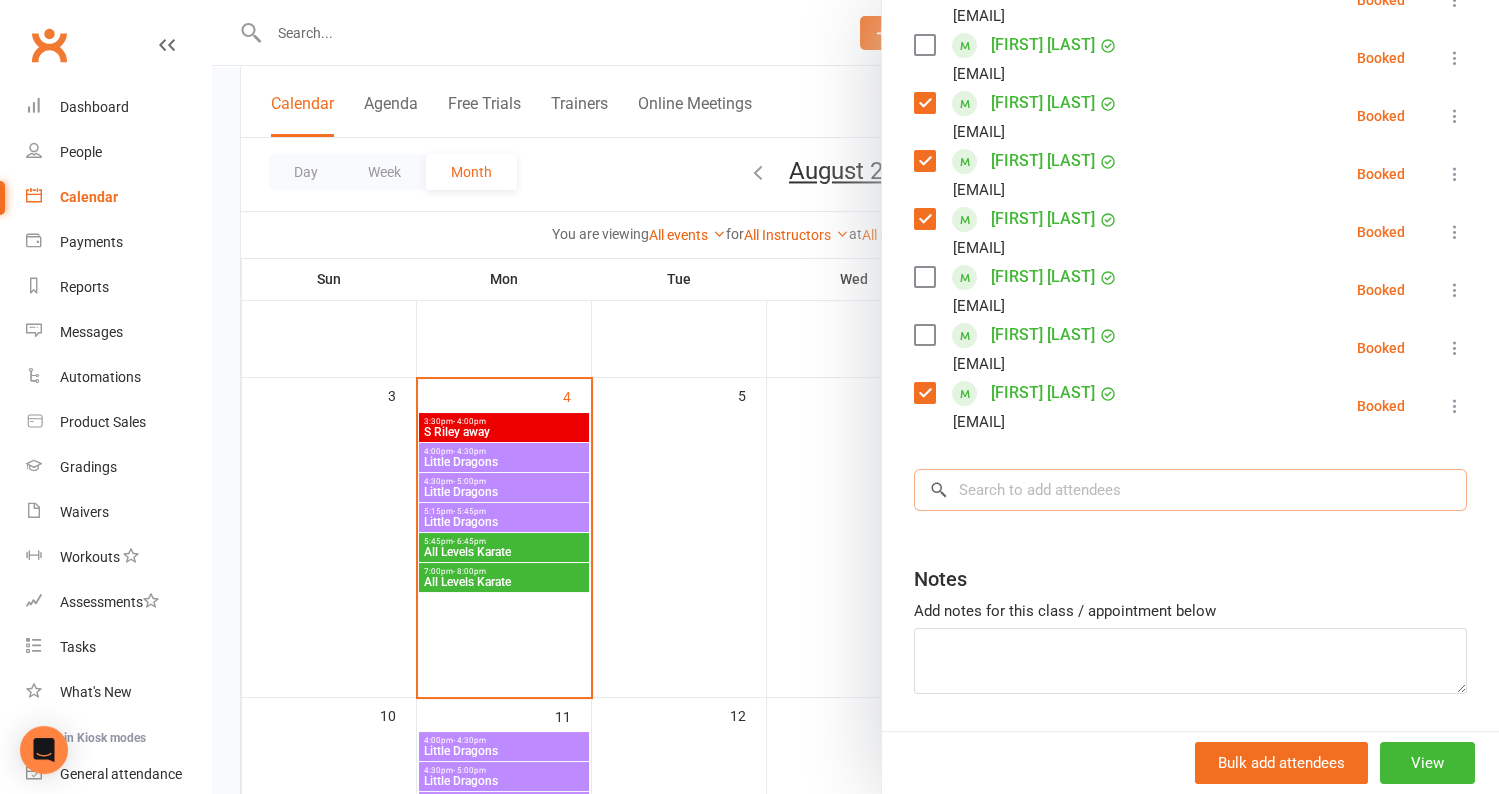 click at bounding box center (1190, 490) 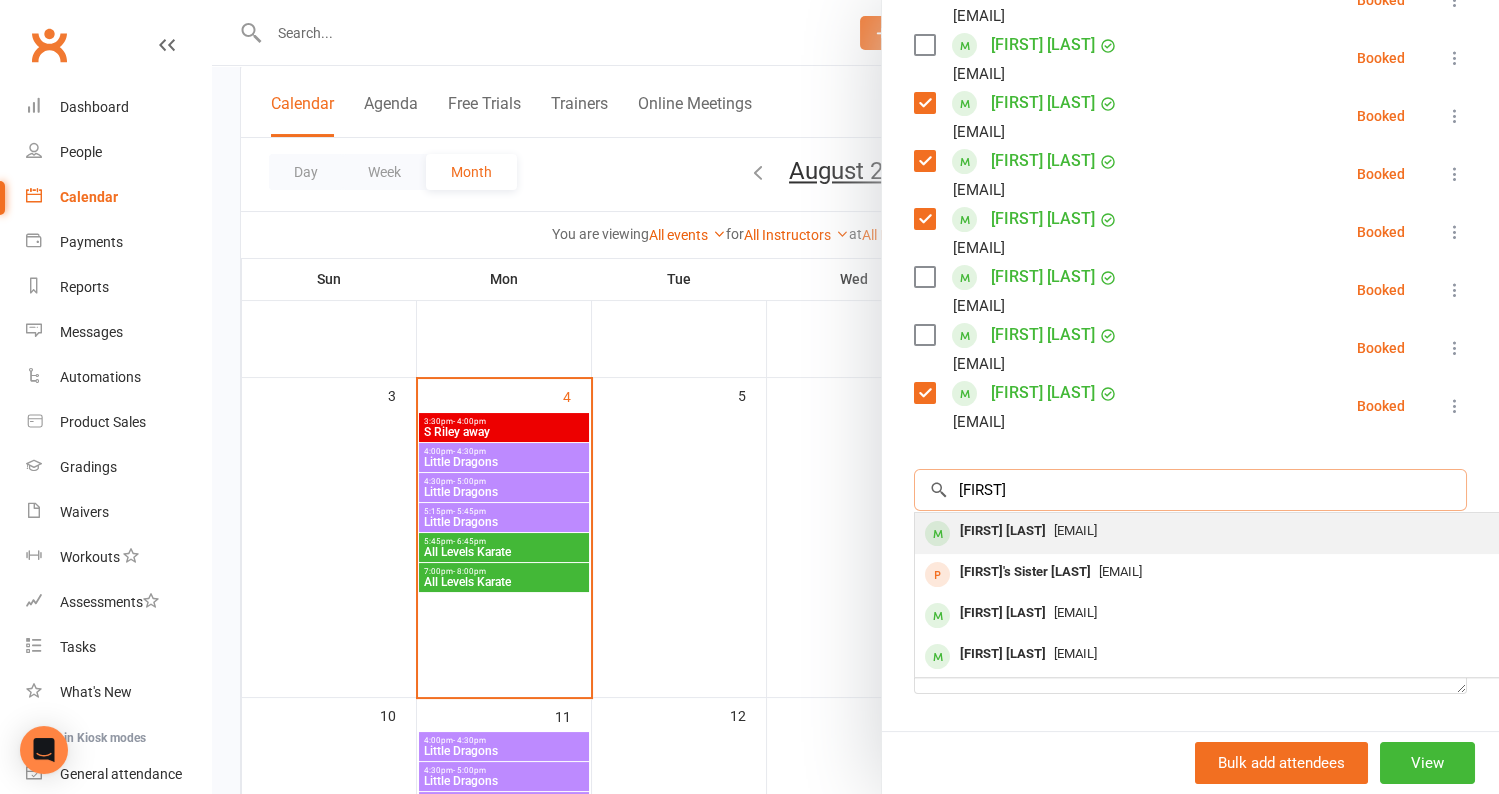type on "[FIRST]" 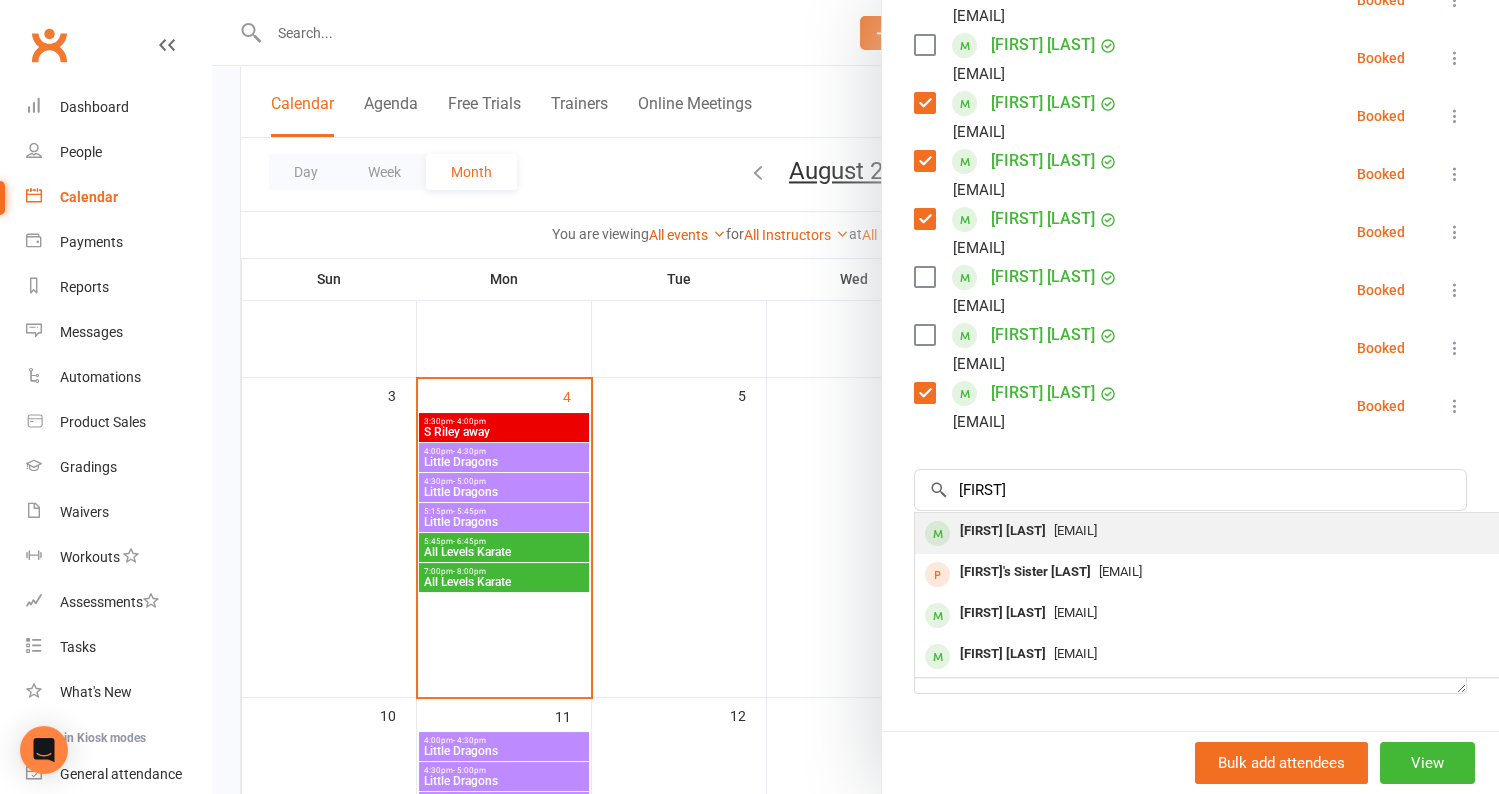 click on "[FIRST] [LAST]" at bounding box center (1003, 531) 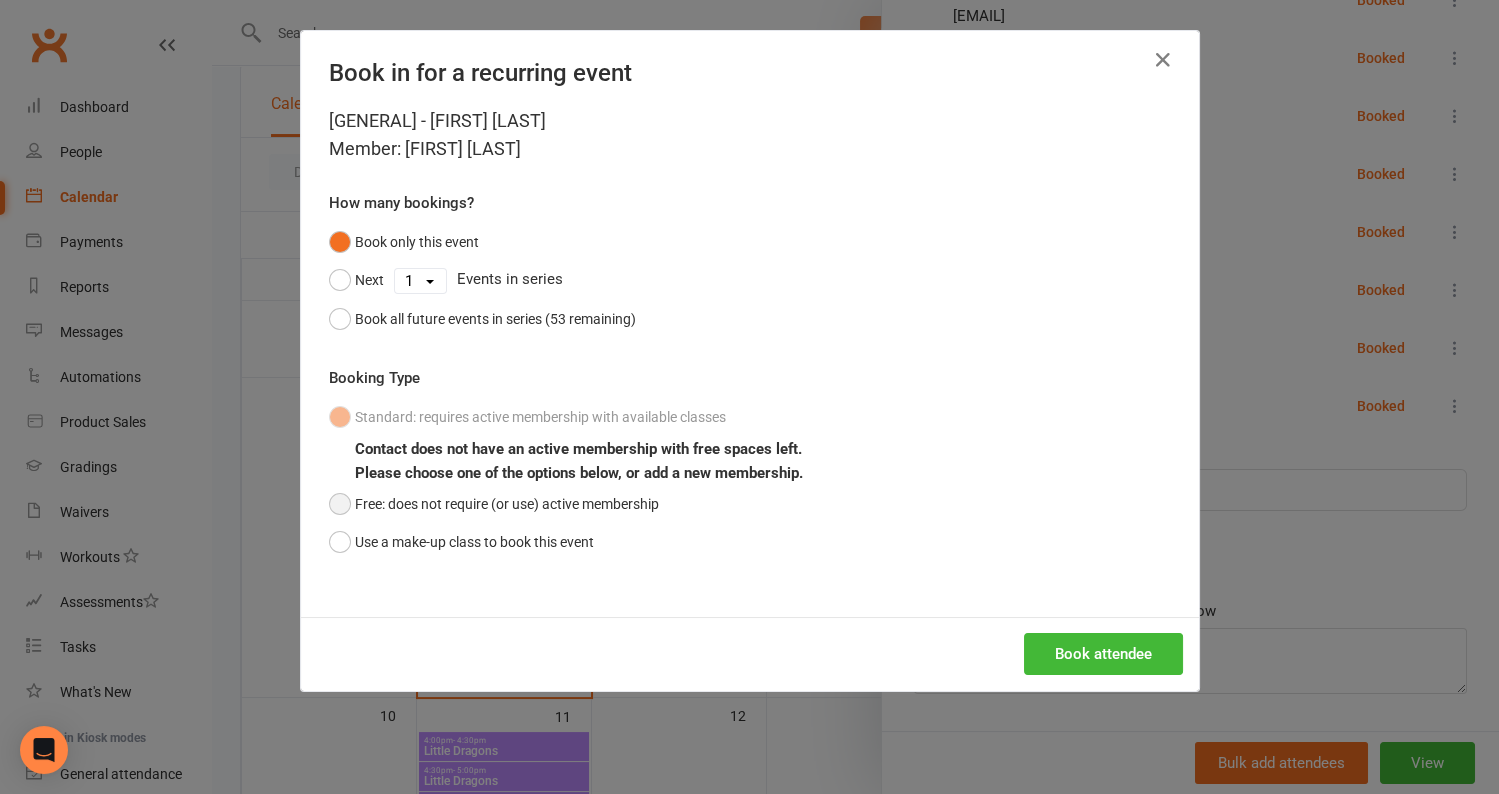 click on "Free: does not require (or use) active membership" at bounding box center [494, 504] 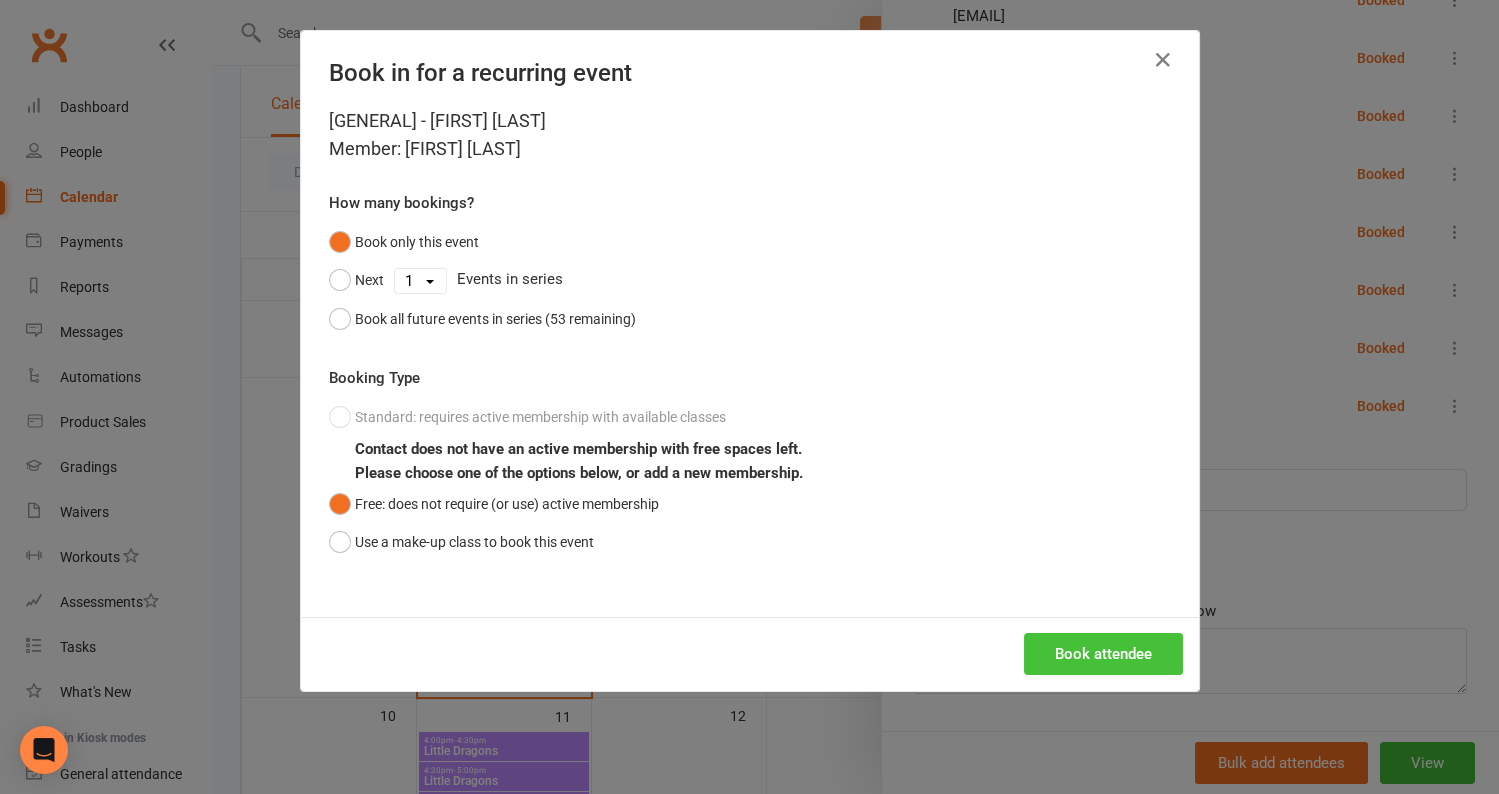 click on "Book attendee" at bounding box center [1103, 654] 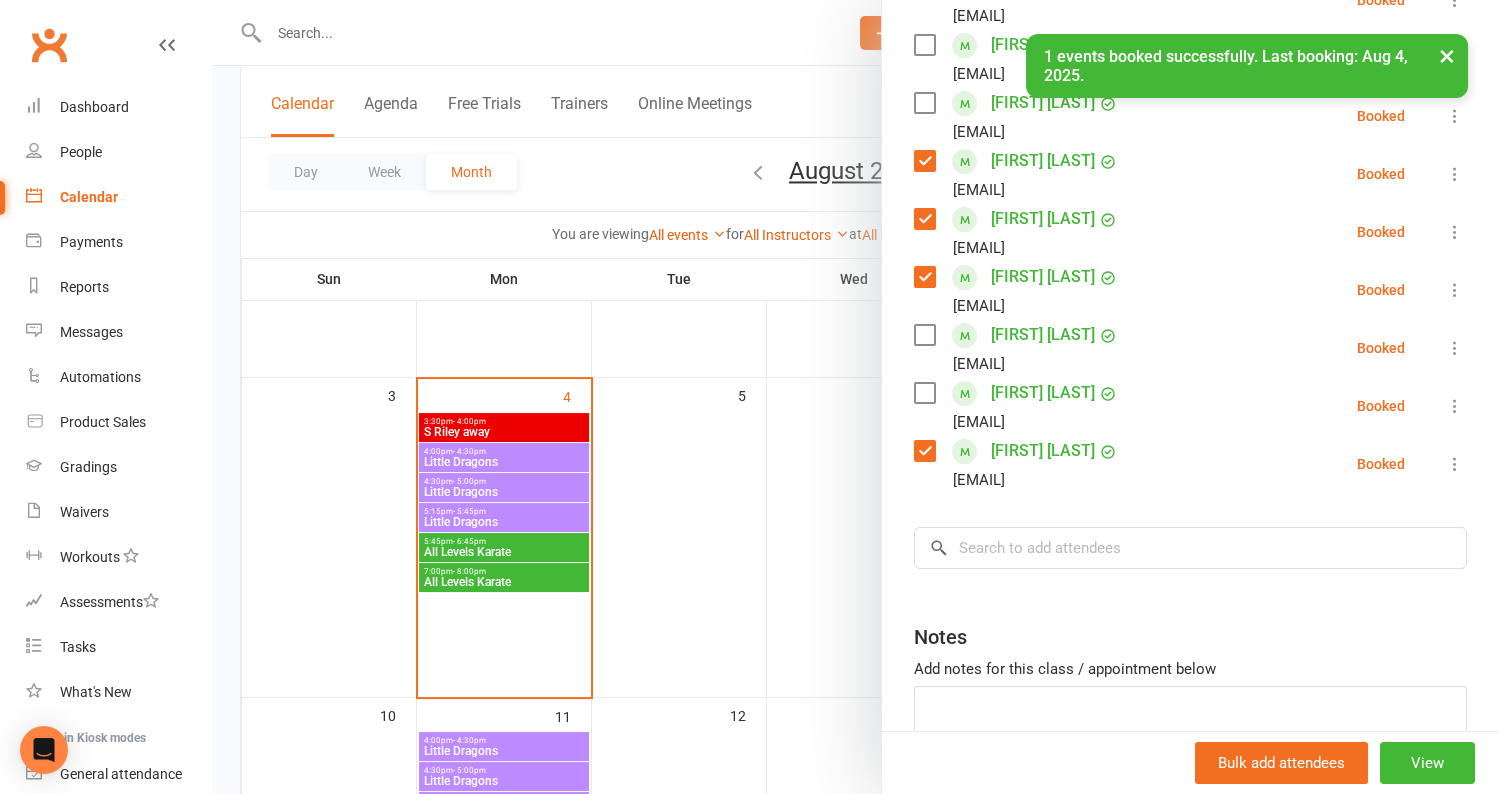 scroll, scrollTop: 575, scrollLeft: 0, axis: vertical 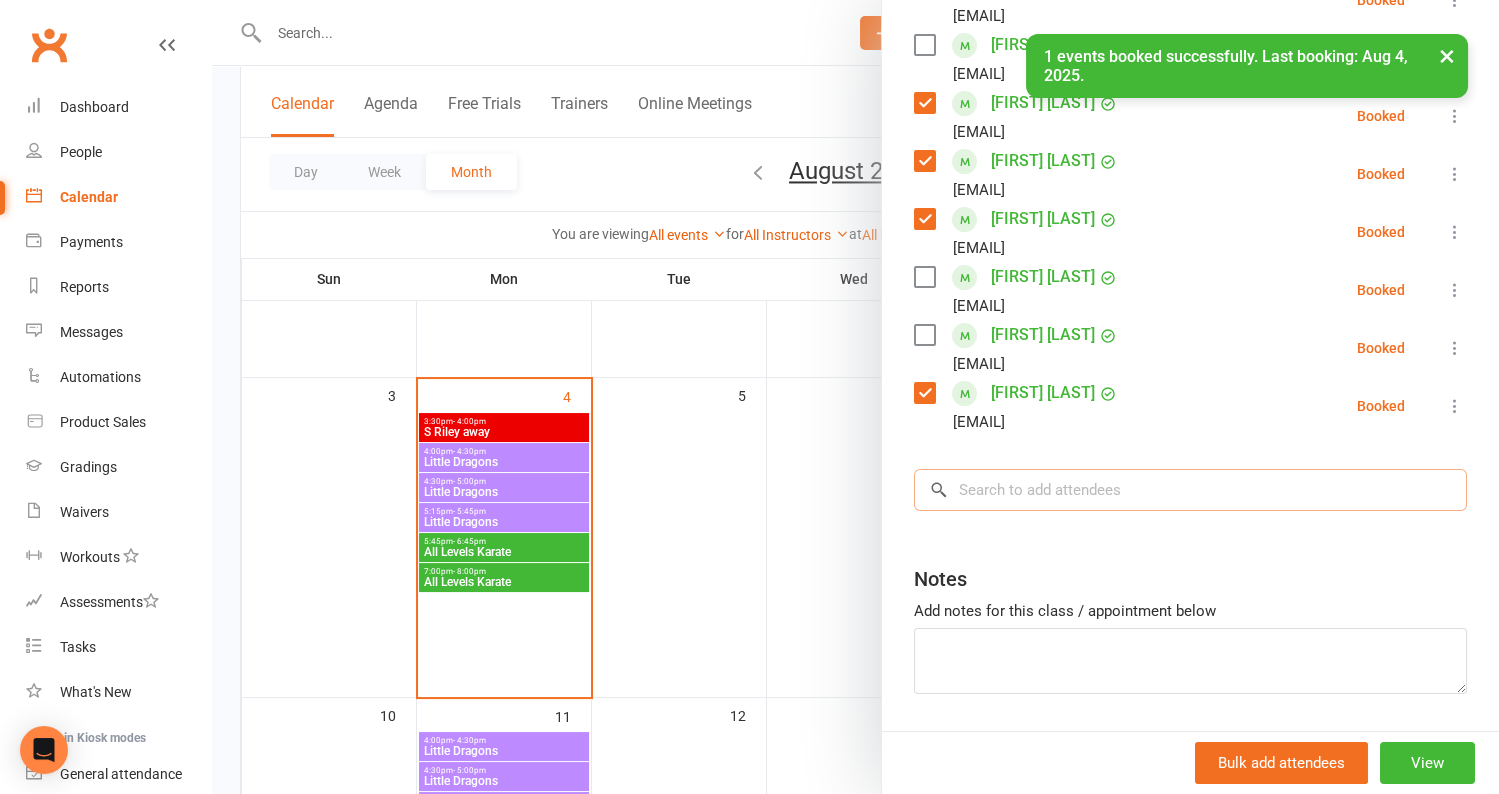 click at bounding box center (1190, 490) 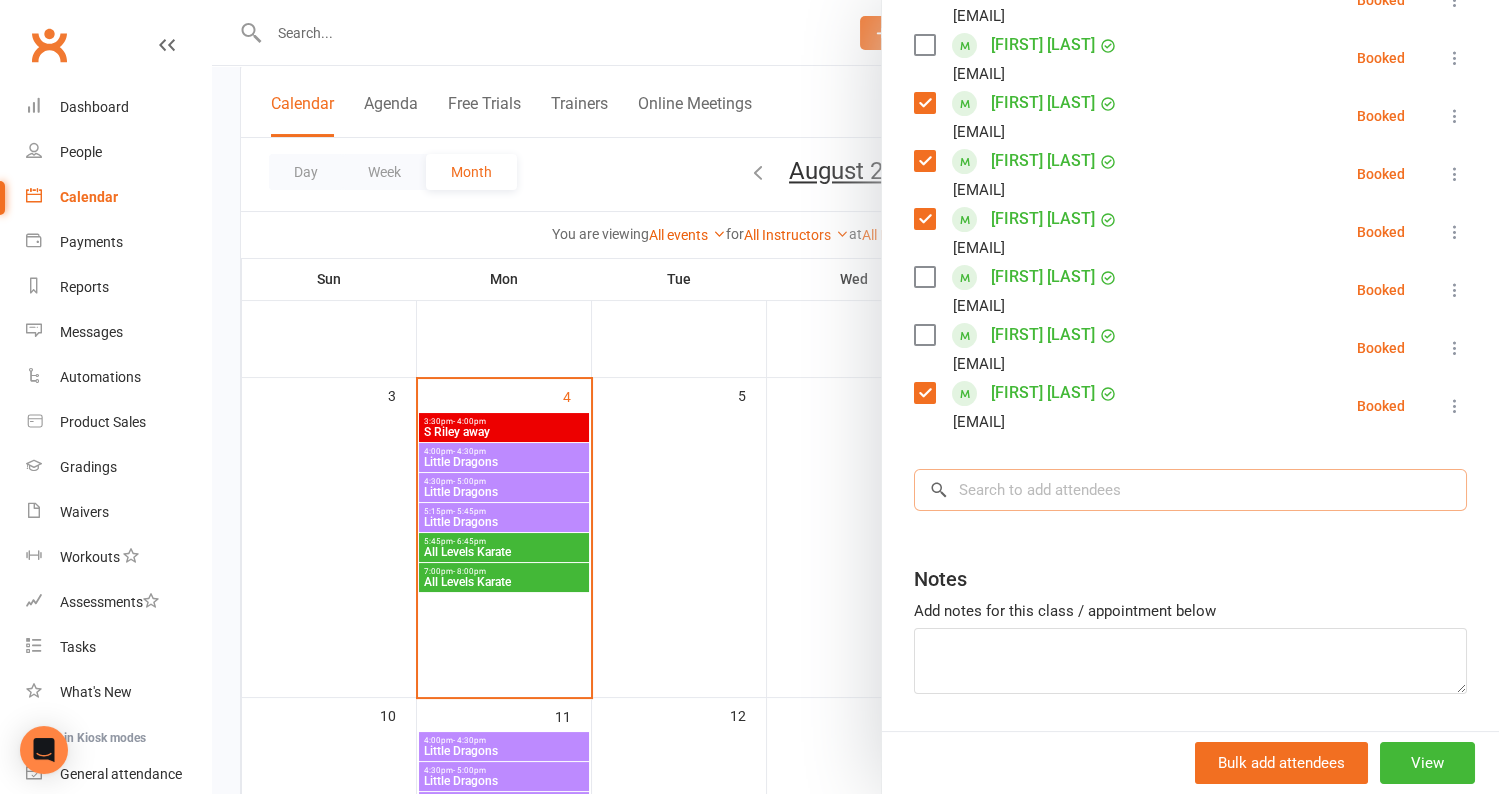 click at bounding box center (1190, 490) 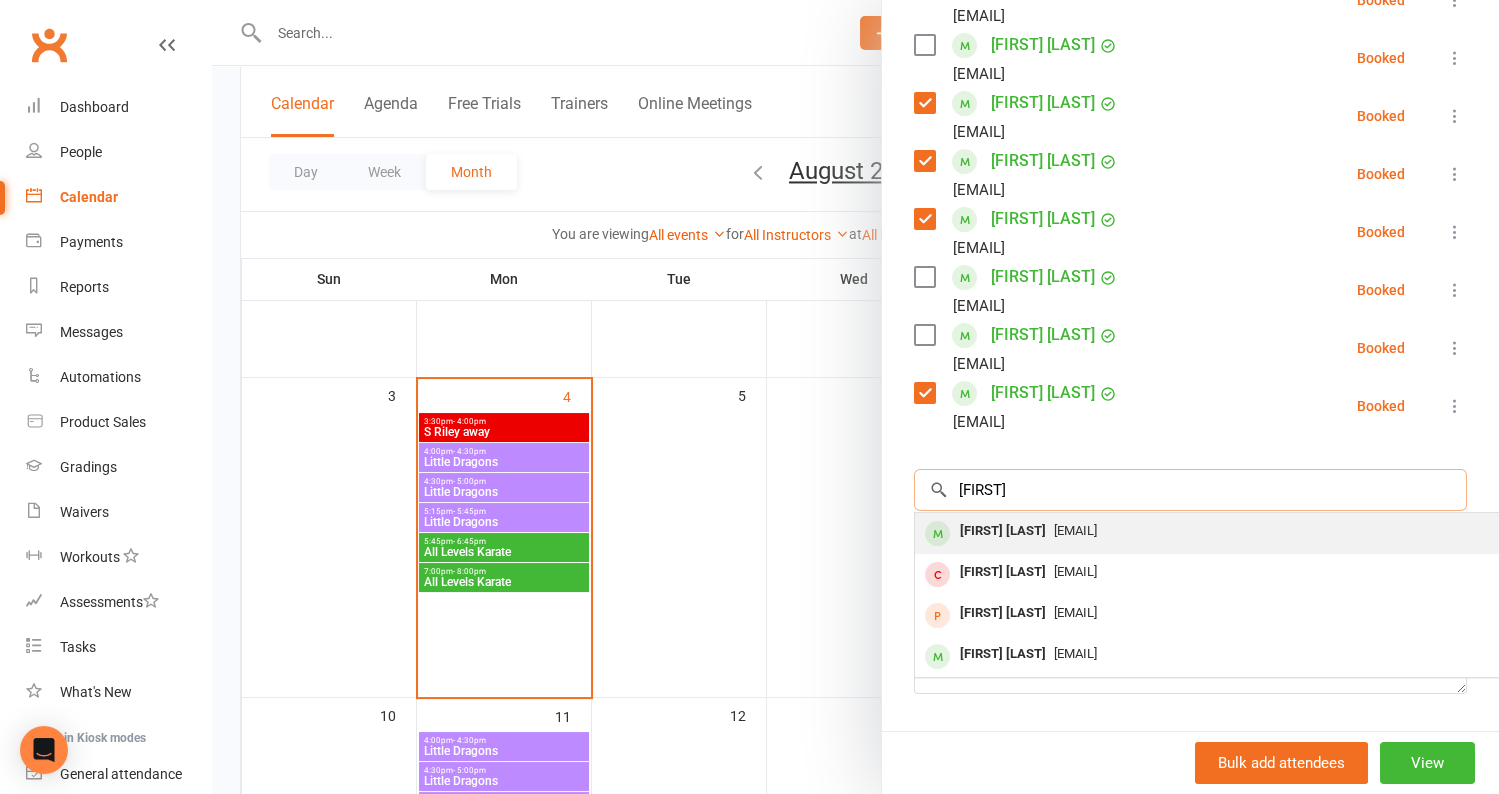 type on "[FIRST]" 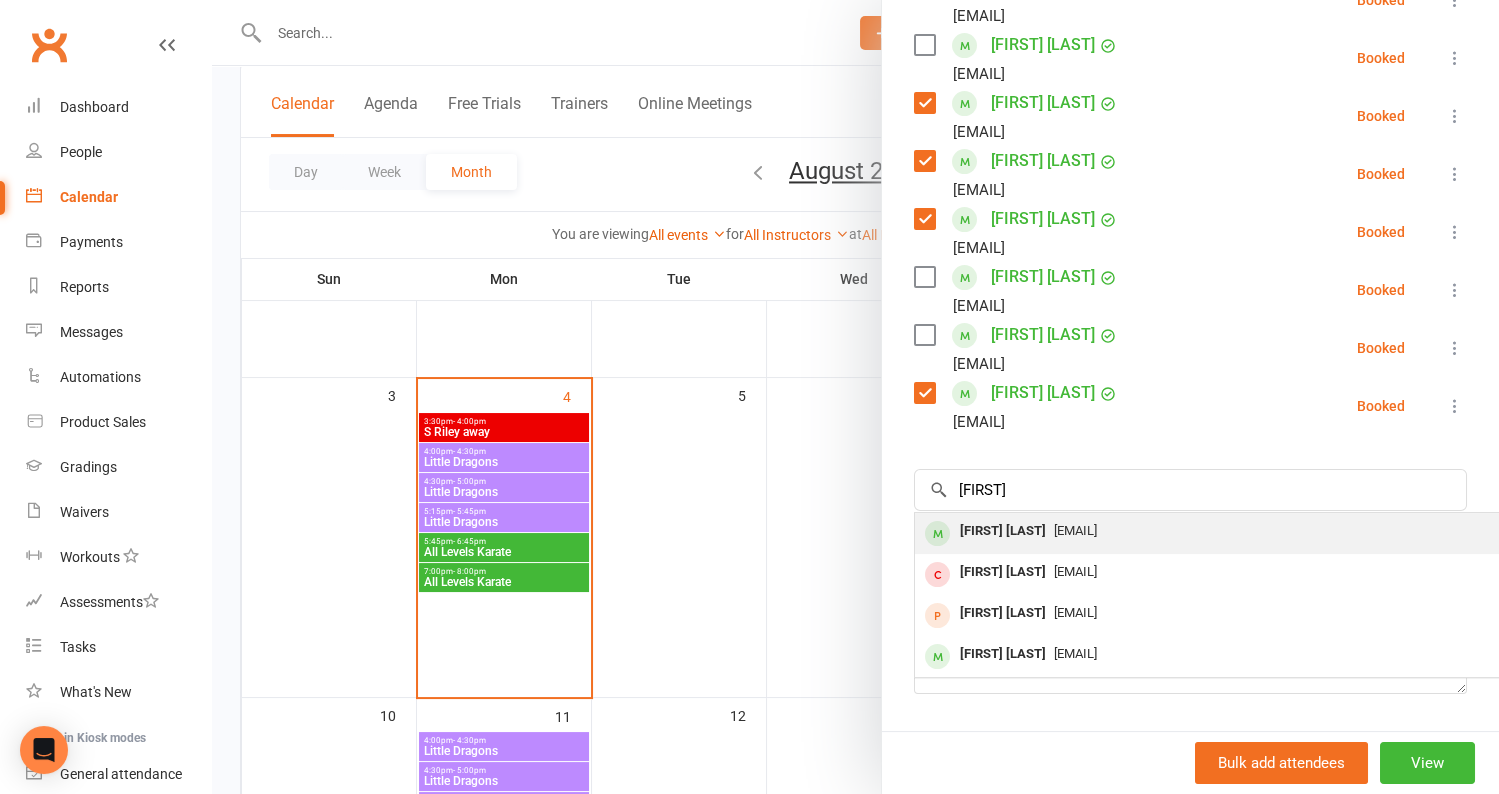 click on "[FIRST] [LAST]" at bounding box center [1003, 531] 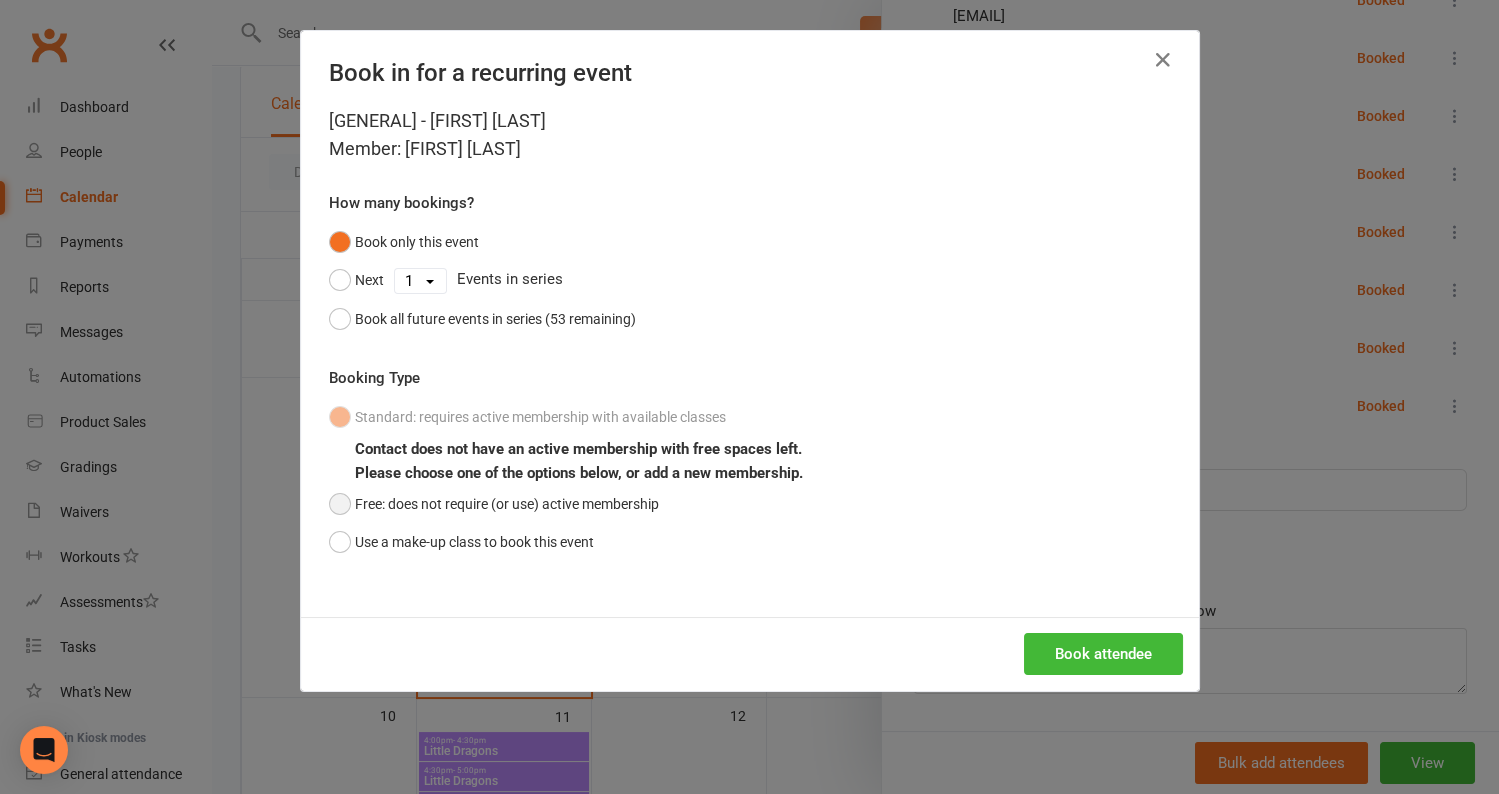 click on "Free: does not require (or use) active membership" at bounding box center [494, 504] 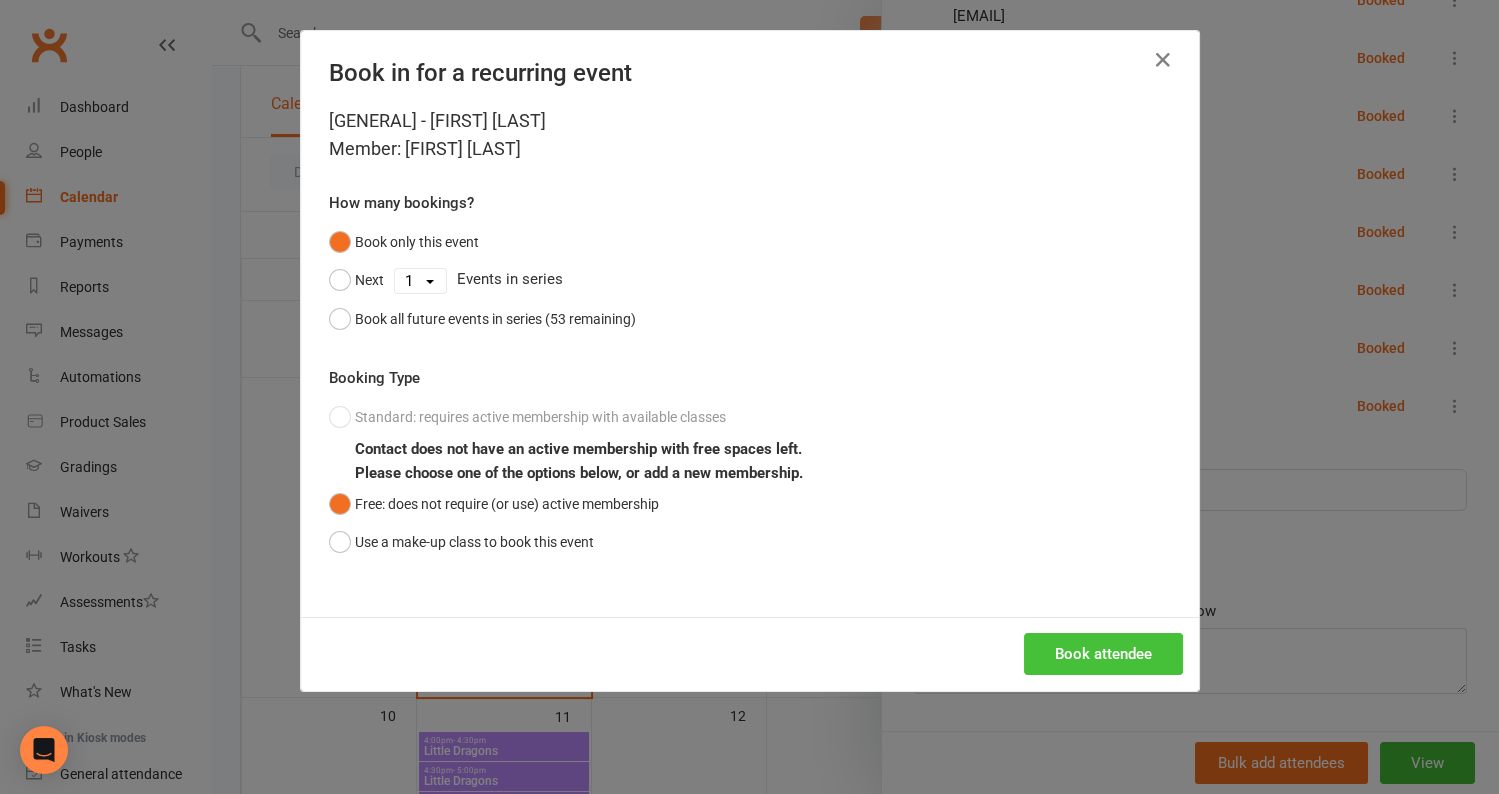 click on "Book attendee" at bounding box center (1103, 654) 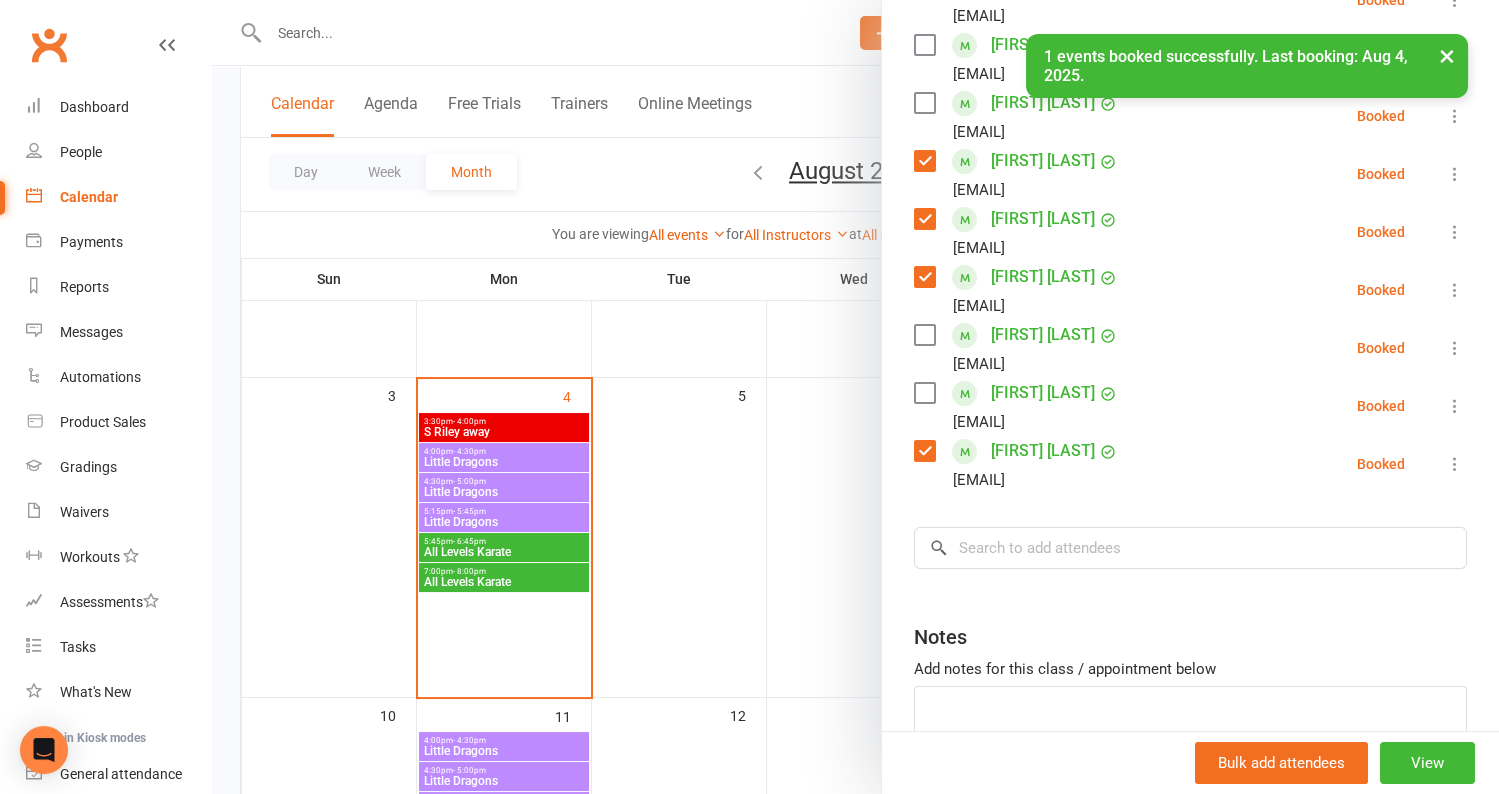 scroll, scrollTop: 633, scrollLeft: 0, axis: vertical 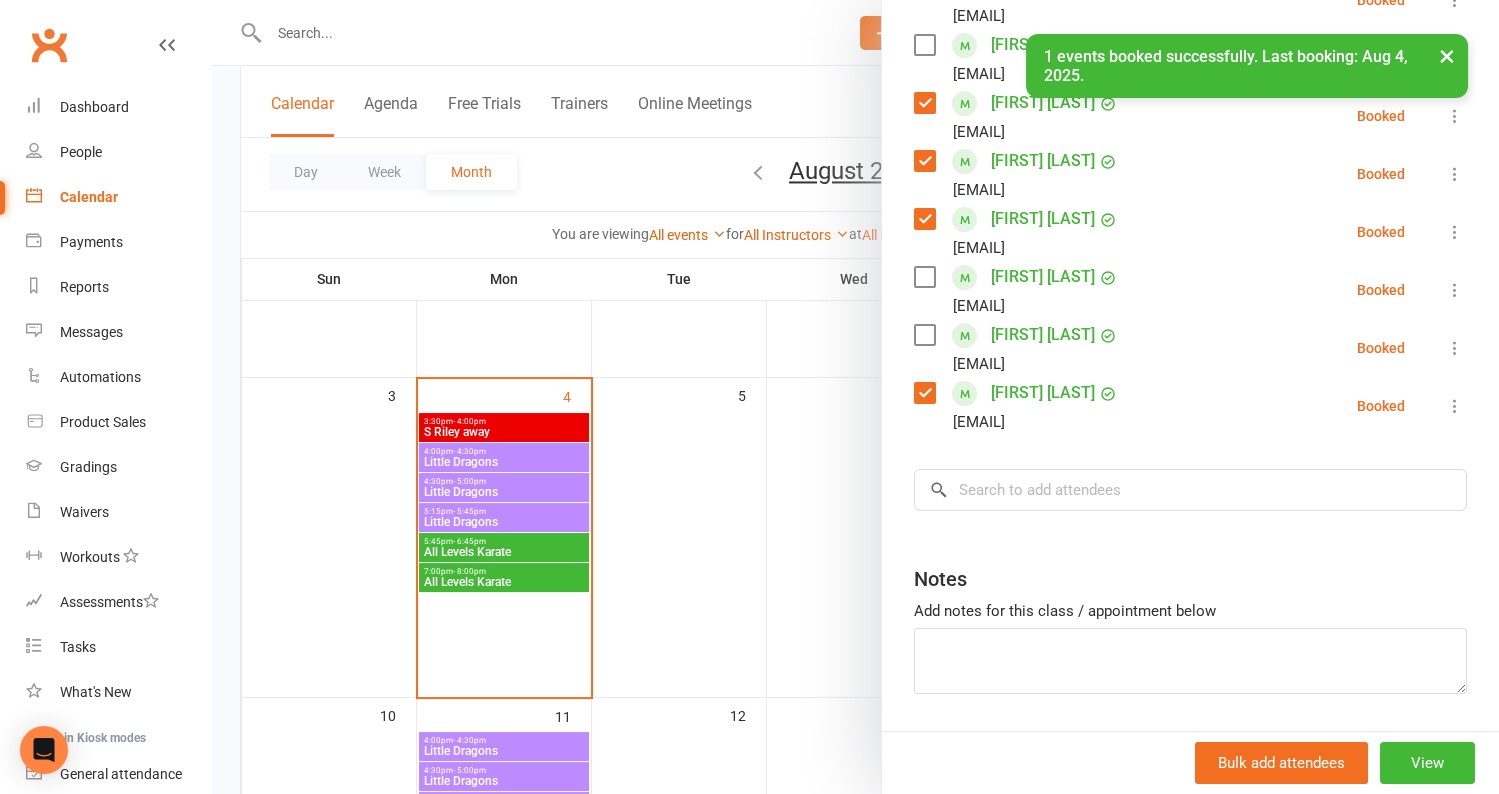 click on "[FIRST] [LAST] [EMAIL]    [FIRST] [LAST] [EMAIL]    [FIRST] [LAST] [EMAIL]    [FIRST] [LAST] [EMAIL]    [FIRST] [LAST] [EMAIL]    [FIRST] [LAST] [EMAIL]    [FIRST] [LAST] [EMAIL]" at bounding box center (1190, 123) 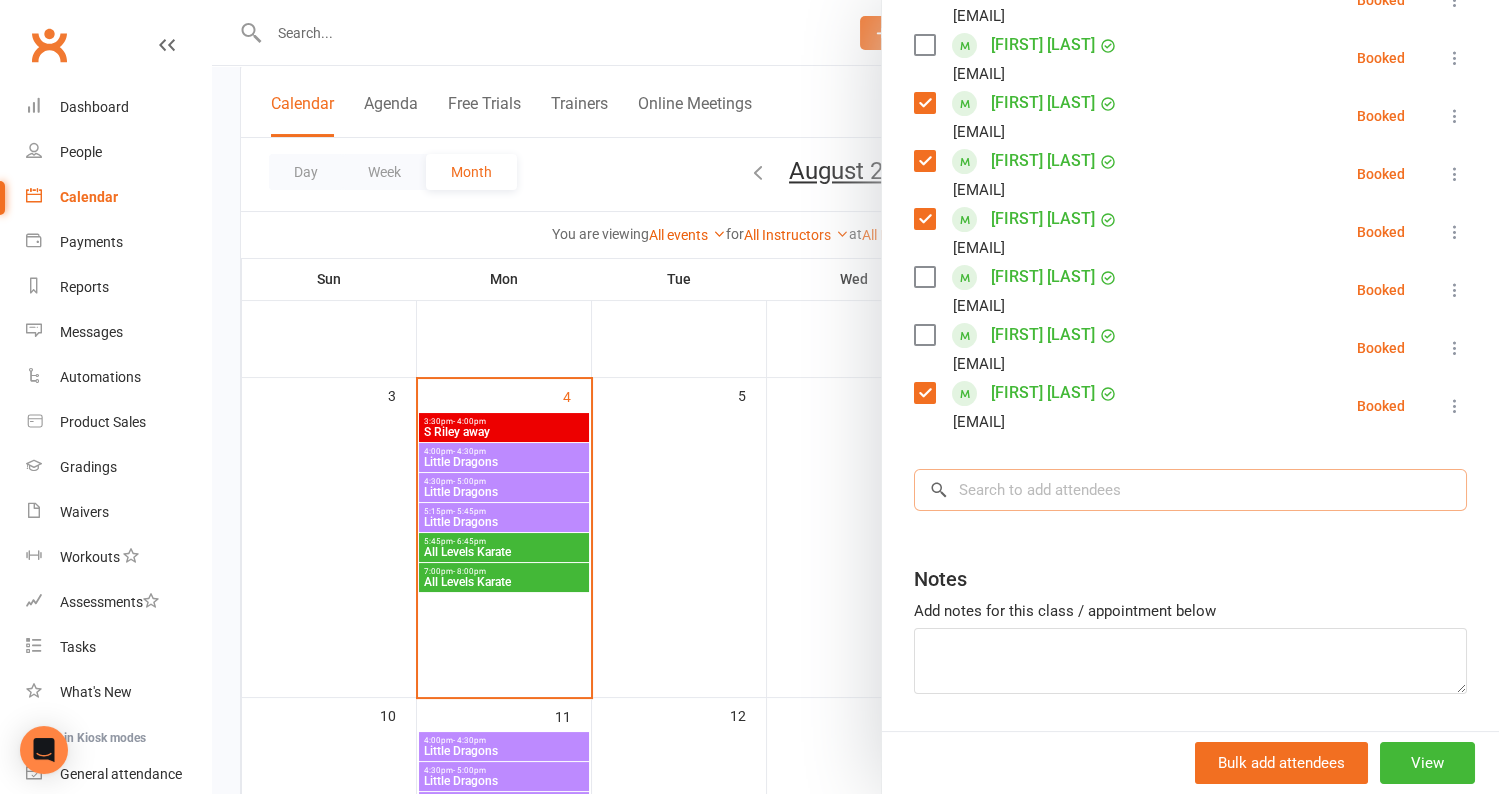 click at bounding box center (1190, 490) 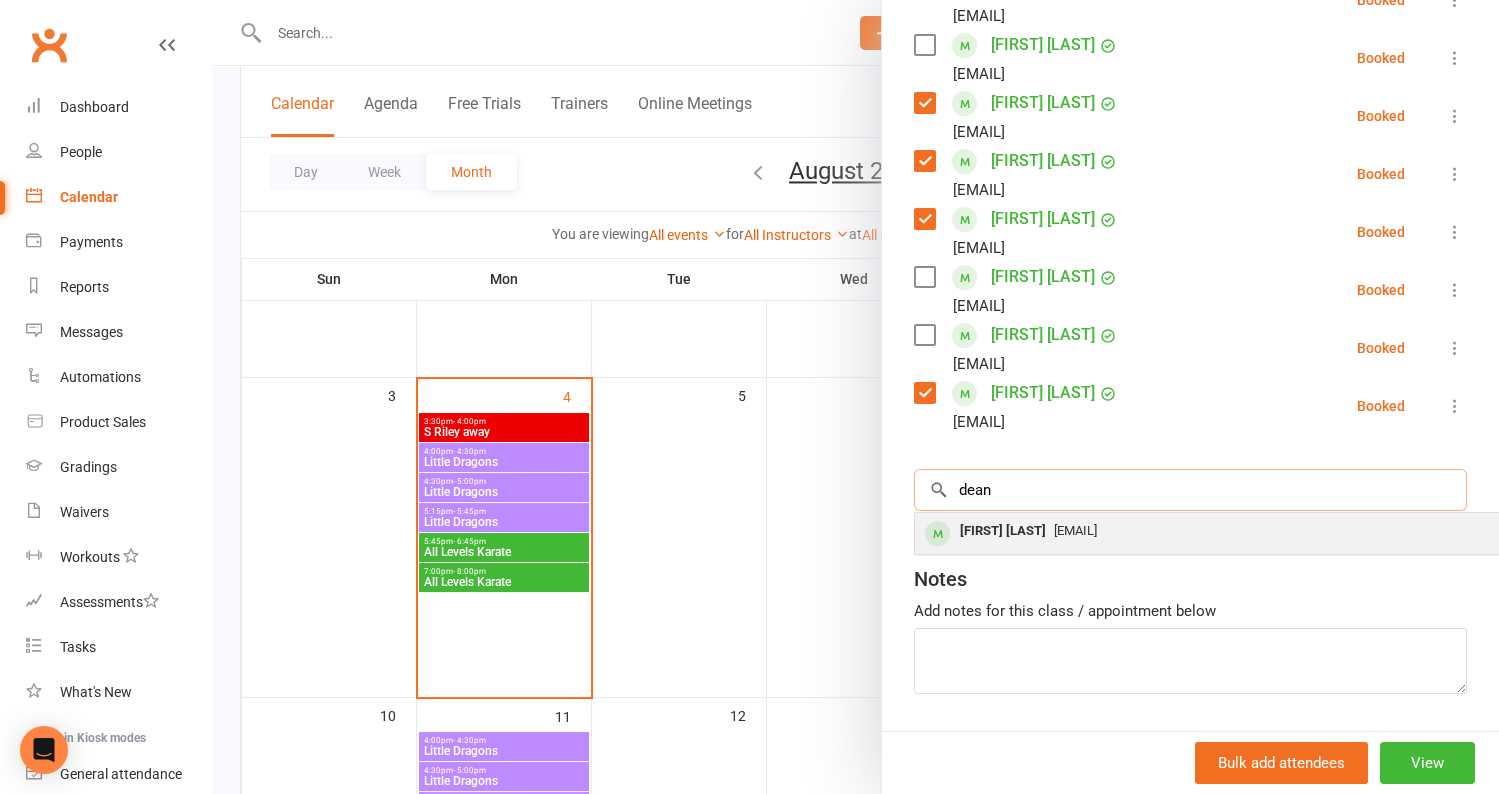 type on "dean" 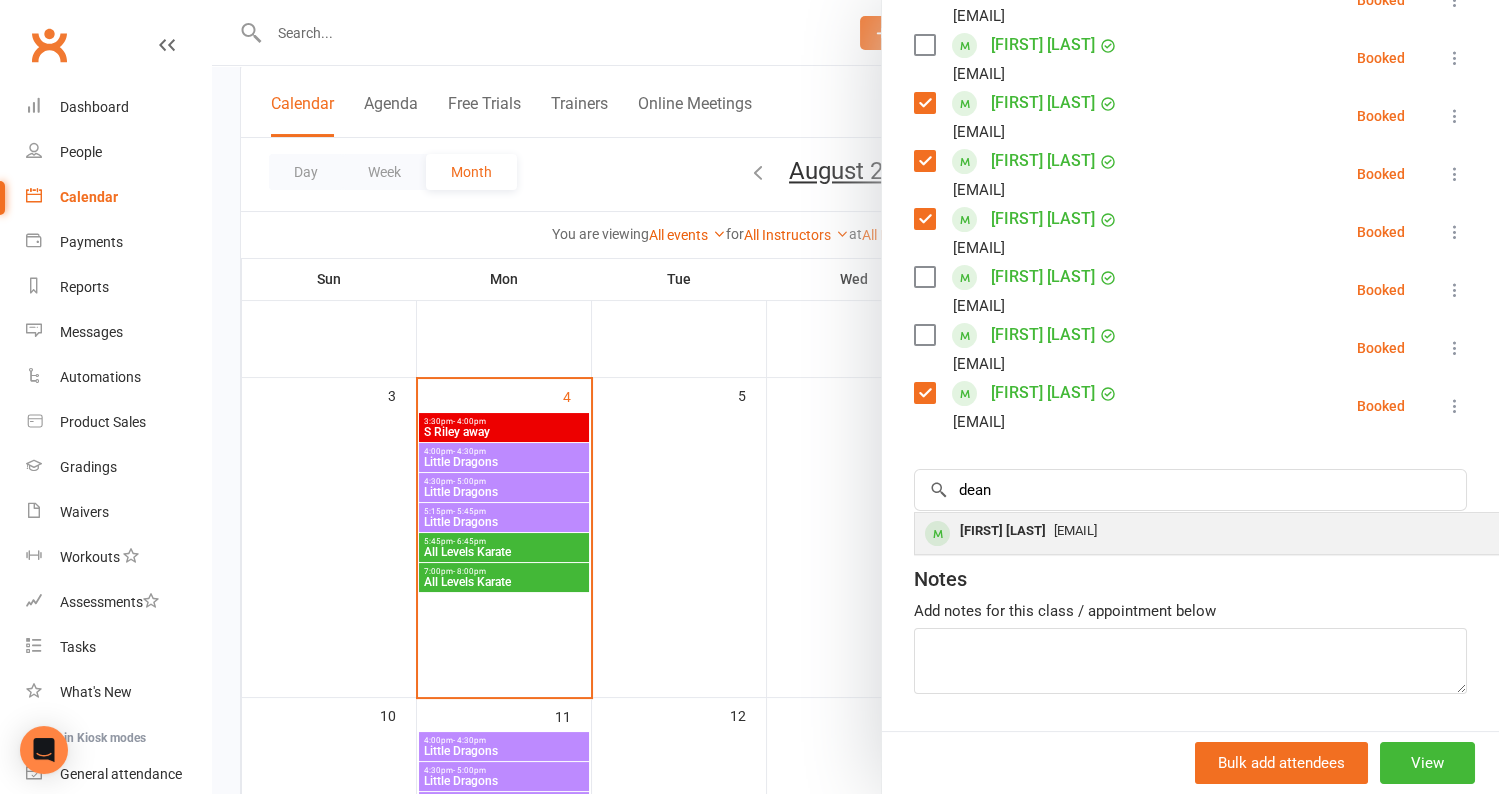 click on "[FIRST] [LAST]" at bounding box center [1003, 531] 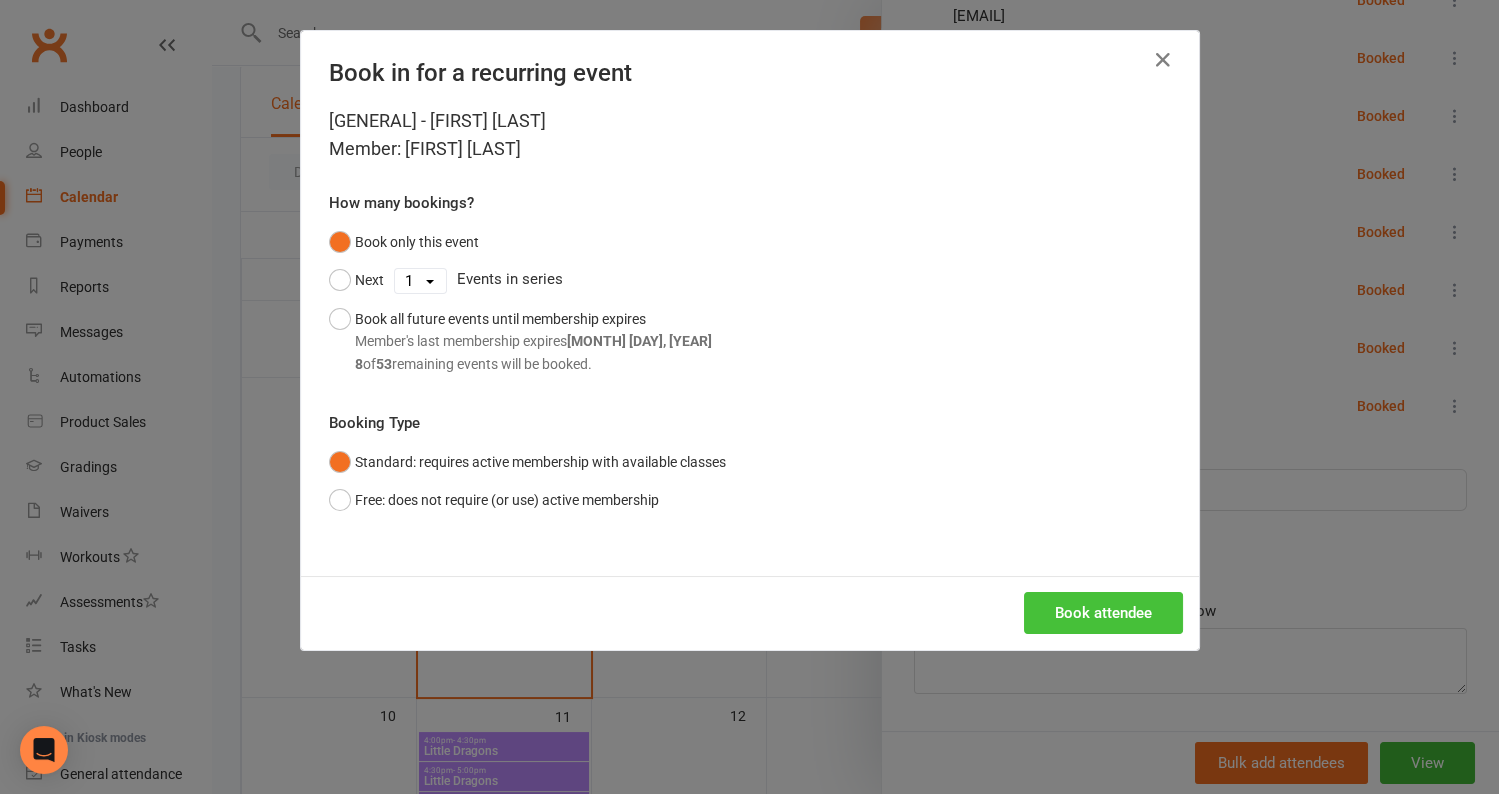 click on "Book attendee" at bounding box center (1103, 613) 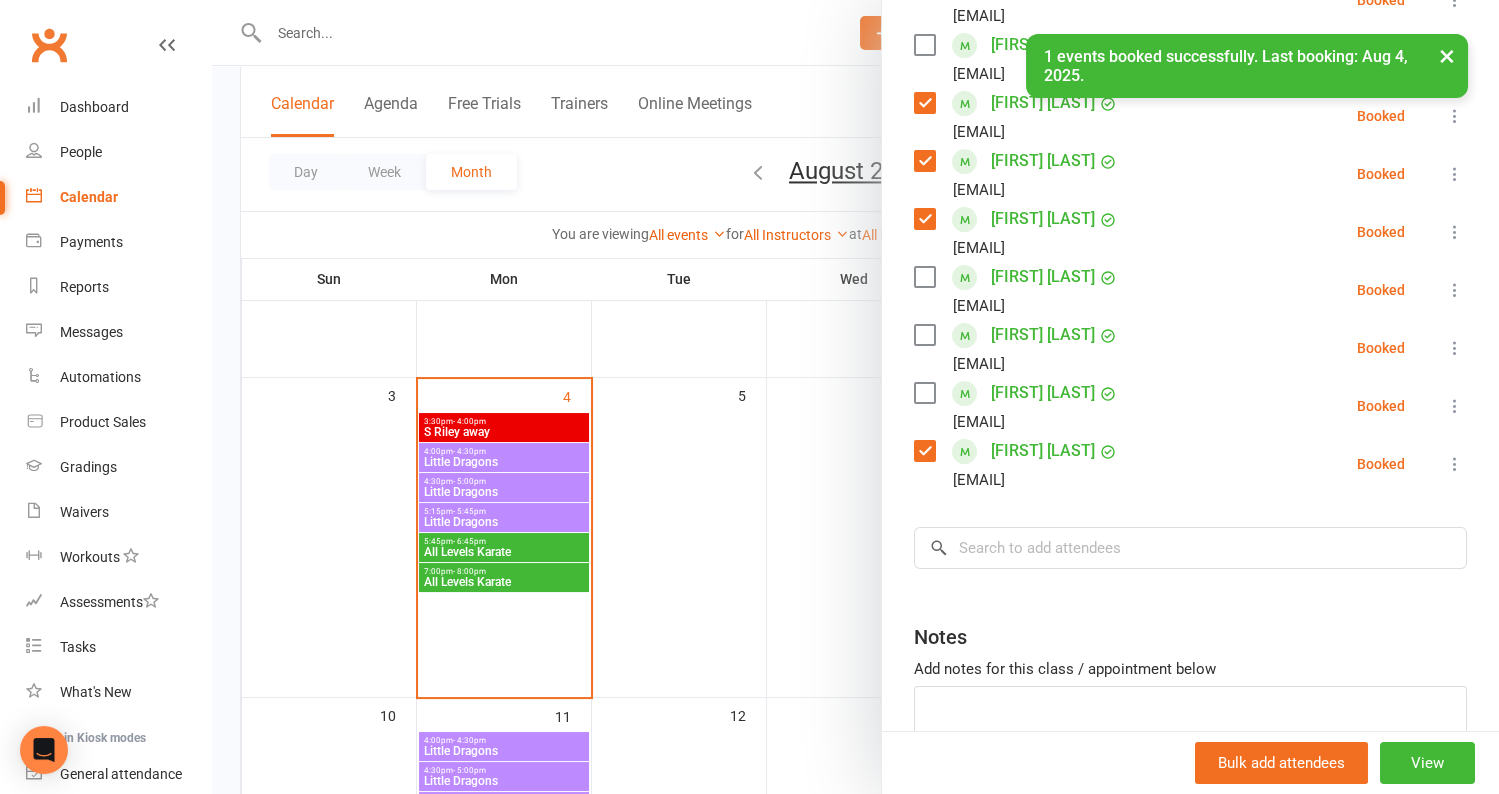scroll, scrollTop: 95, scrollLeft: 0, axis: vertical 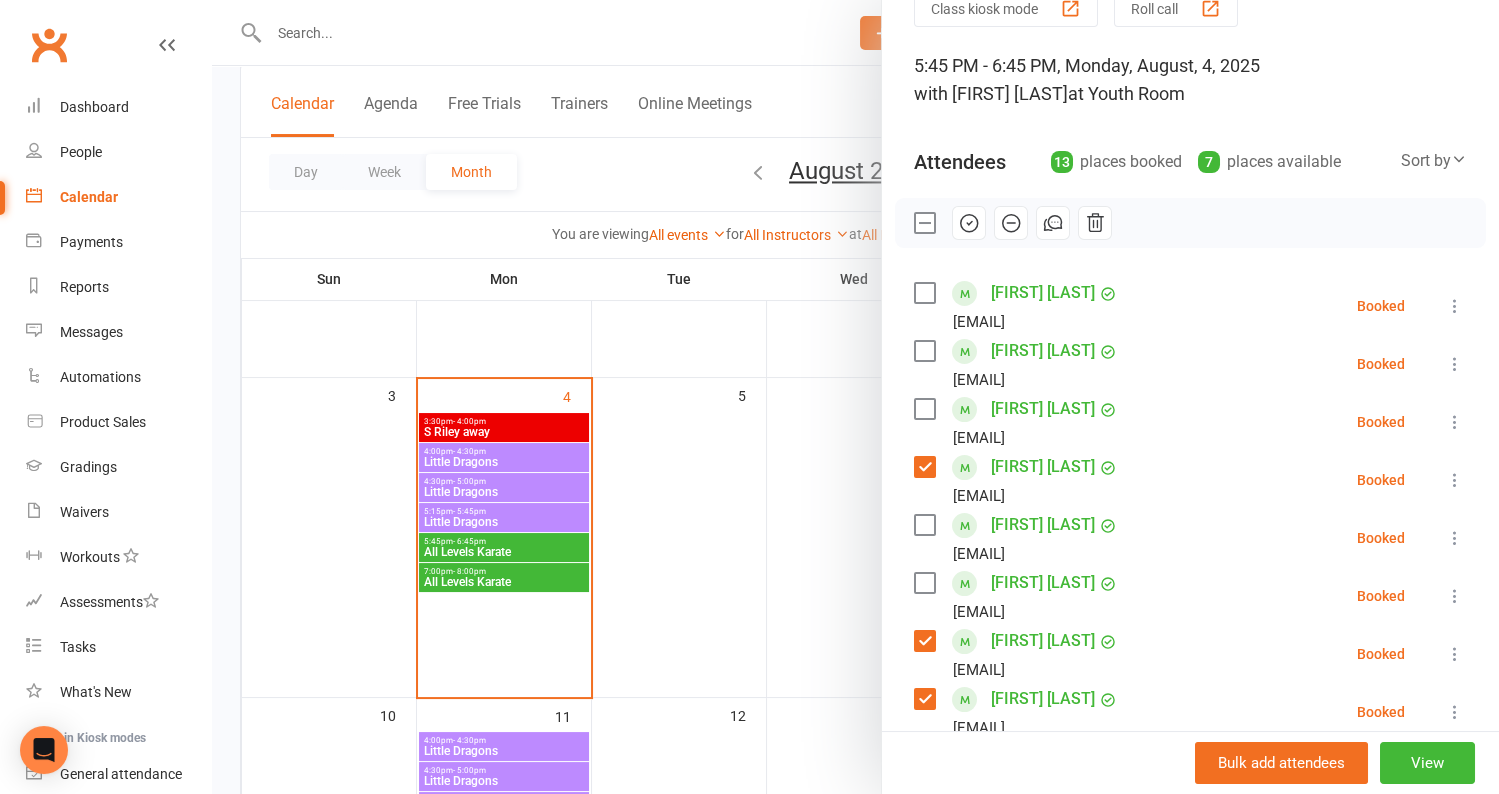 click at bounding box center [924, 351] 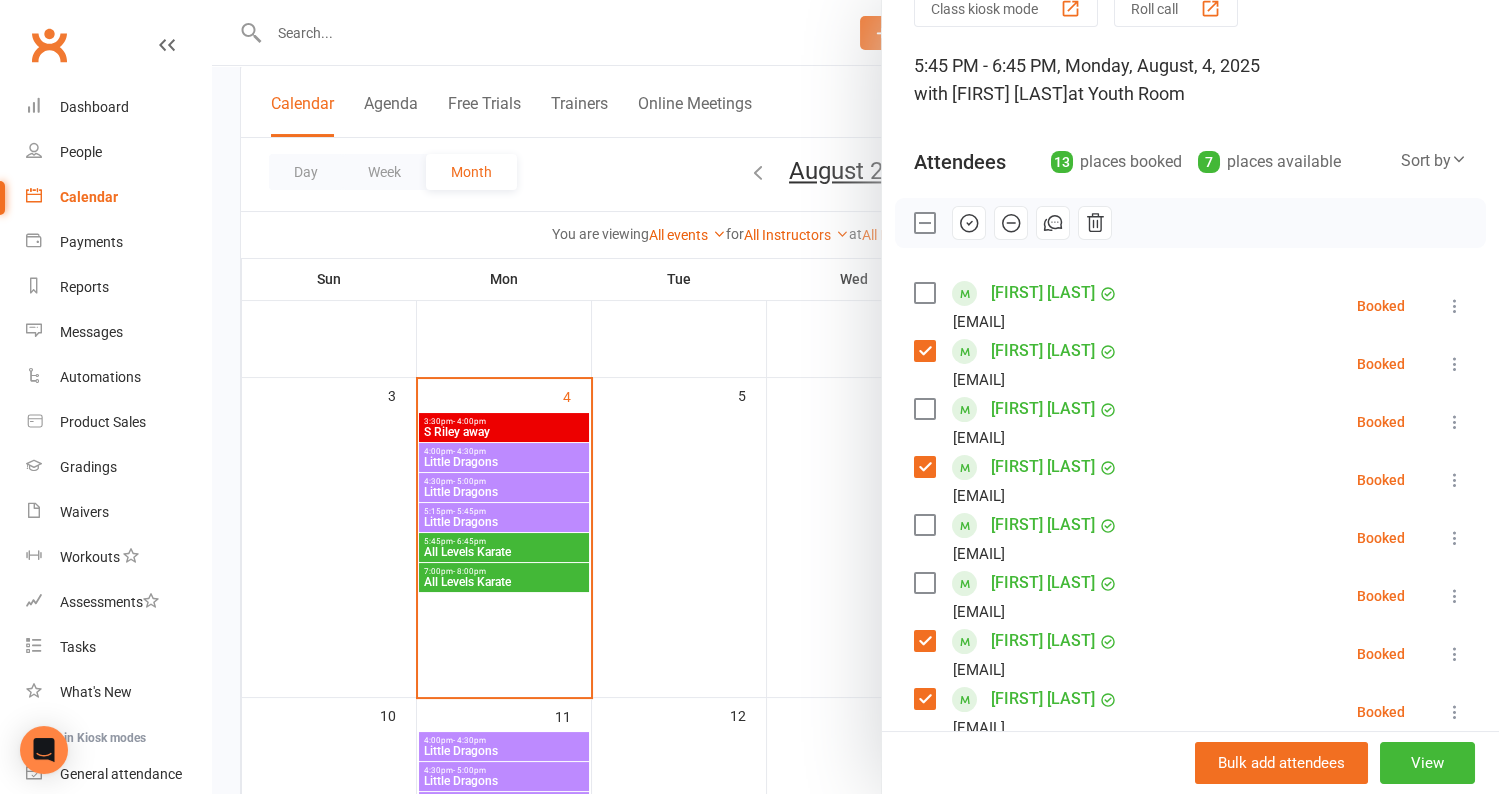 click at bounding box center [924, 409] 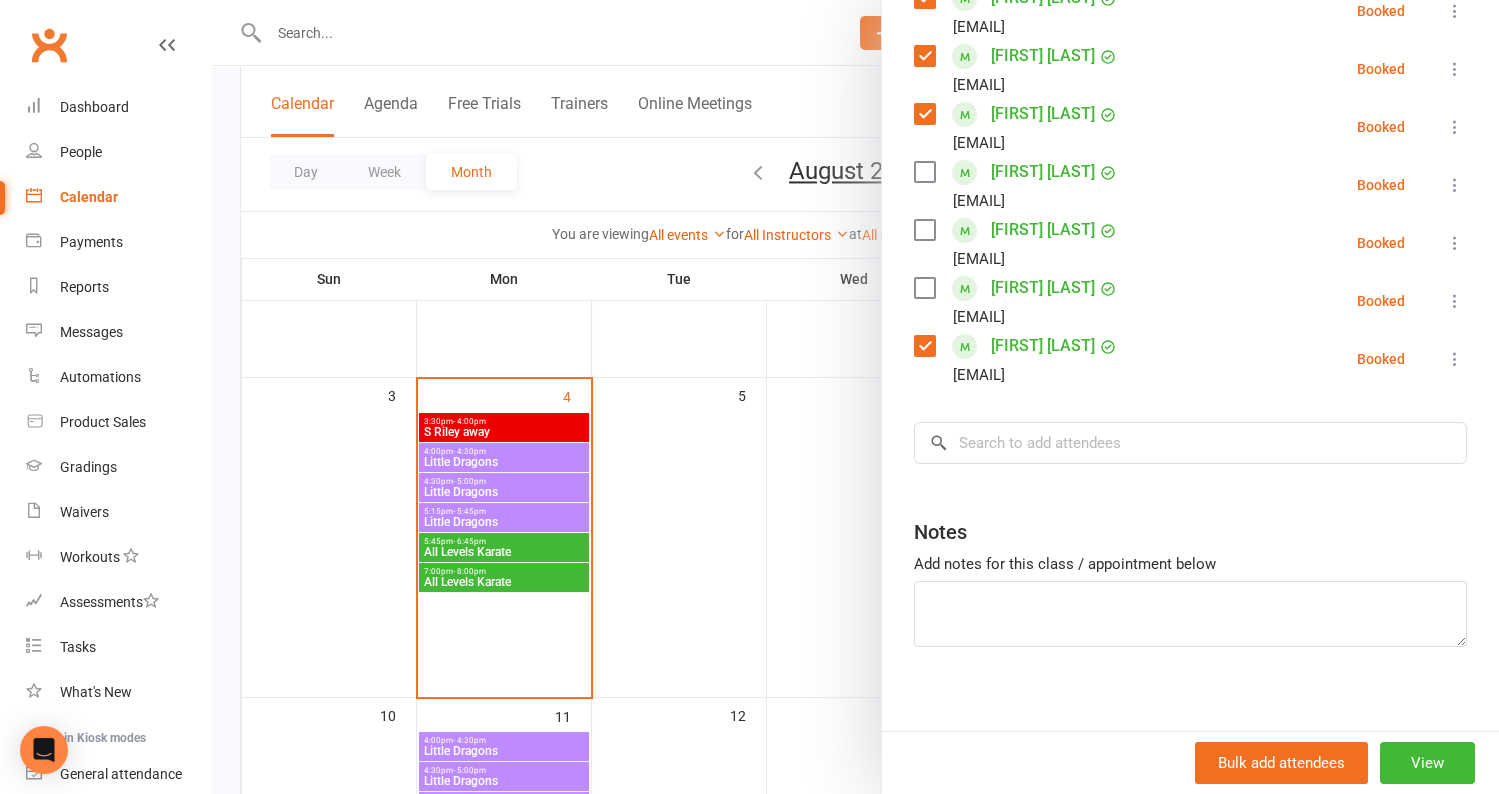 scroll, scrollTop: 750, scrollLeft: 0, axis: vertical 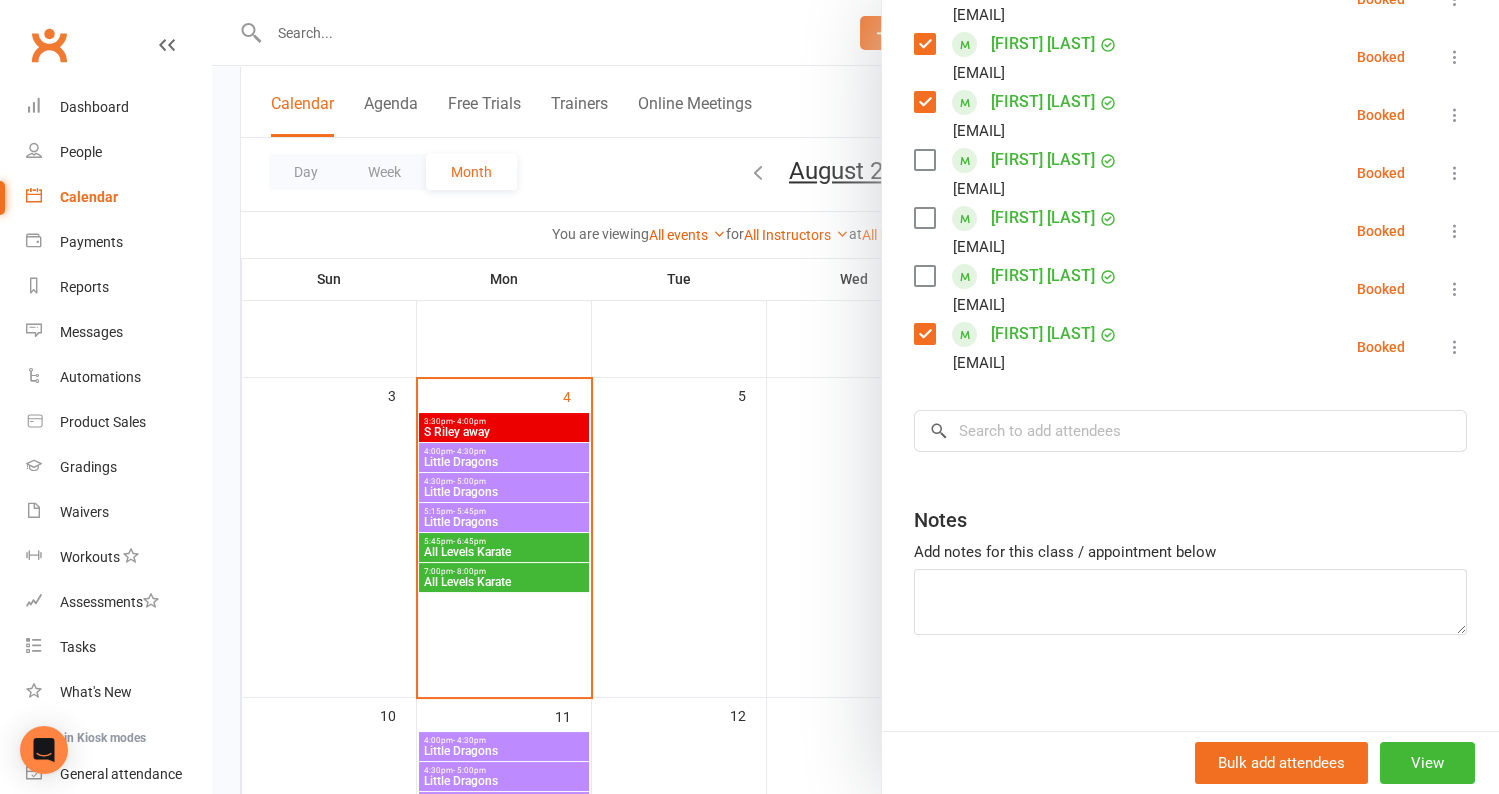 click on "[FIRST] [LAST] [EMAIL]    [FIRST] [LAST] [EMAIL]    [FIRST] [LAST] [EMAIL]    [FIRST] [LAST] [EMAIL]    [FIRST] [LAST] [EMAIL]    [FIRST] [LAST] [EMAIL]    [FIRST] [LAST] [EMAIL]" at bounding box center (1190, 35) 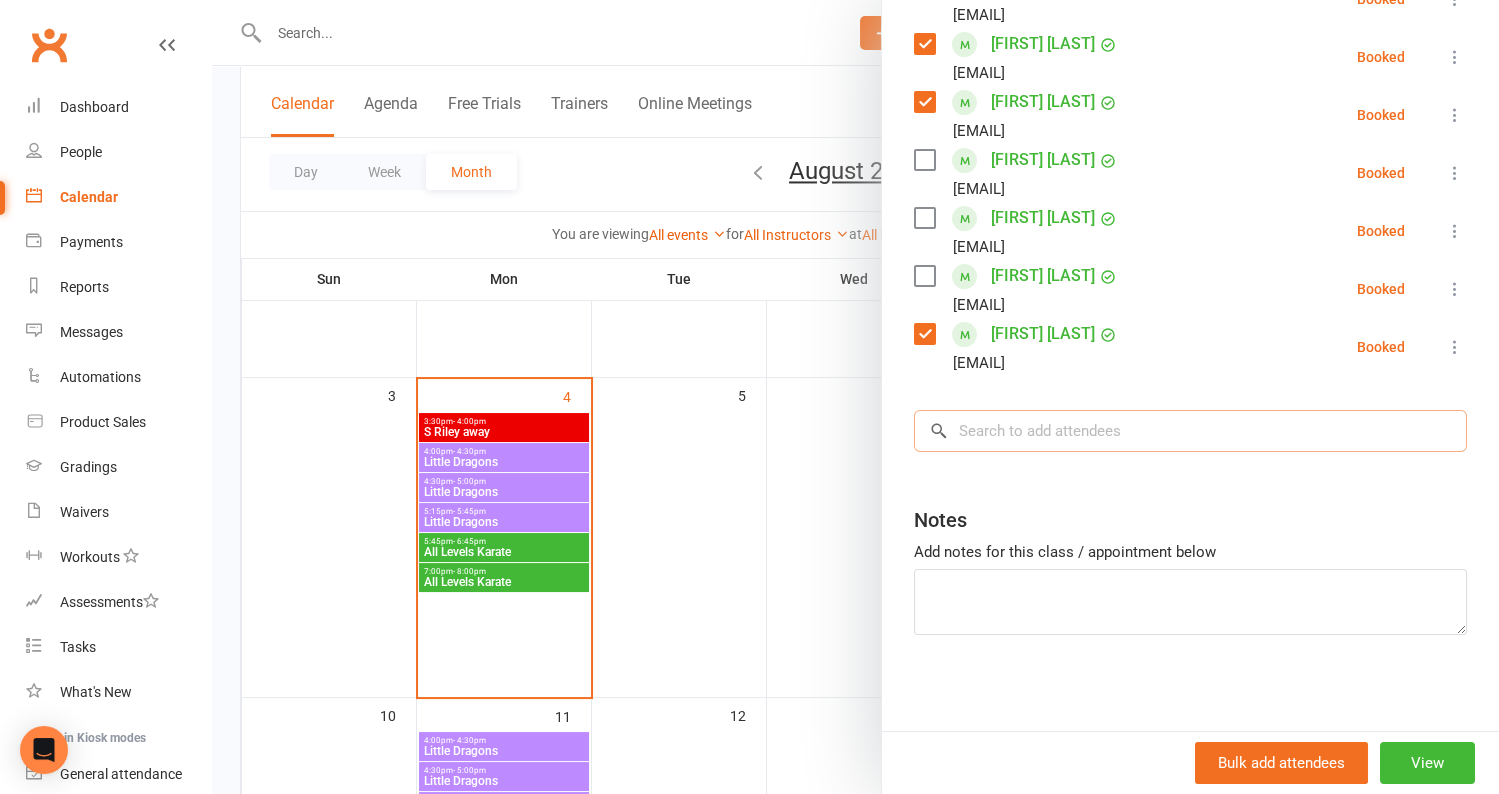 click at bounding box center (1190, 431) 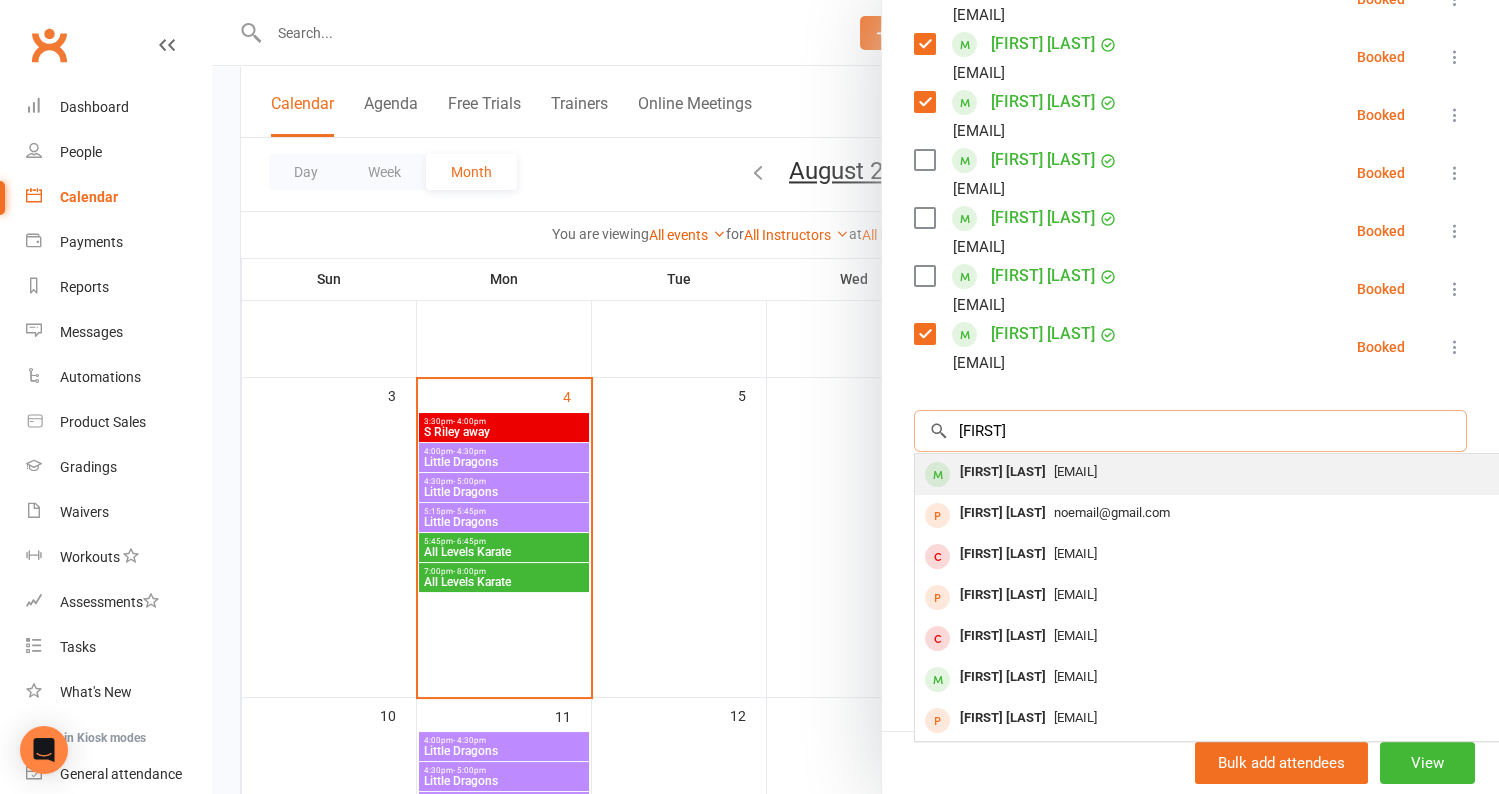 type on "[FIRST]" 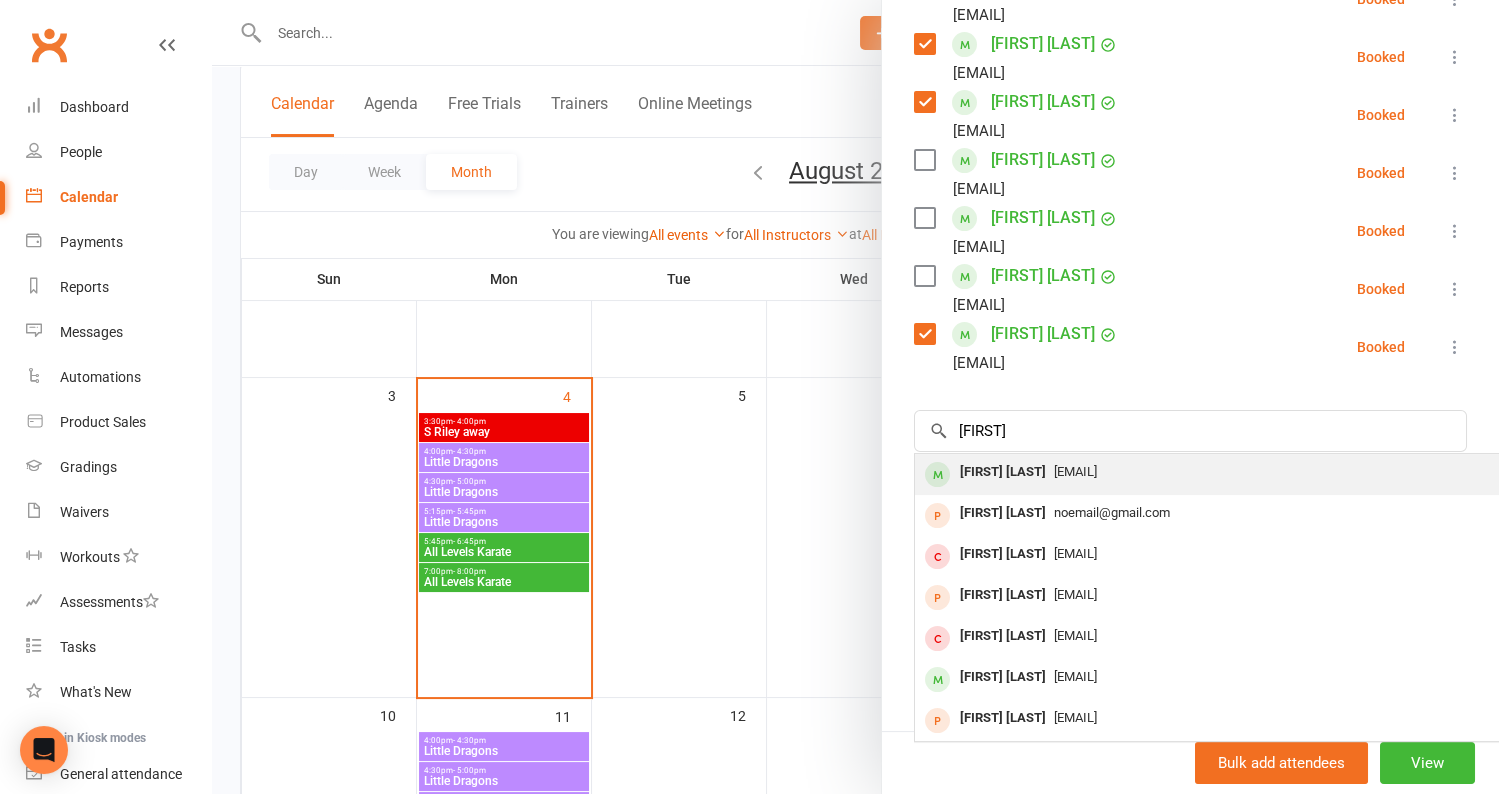 click on "[FIRST] [LAST]" at bounding box center (1003, 472) 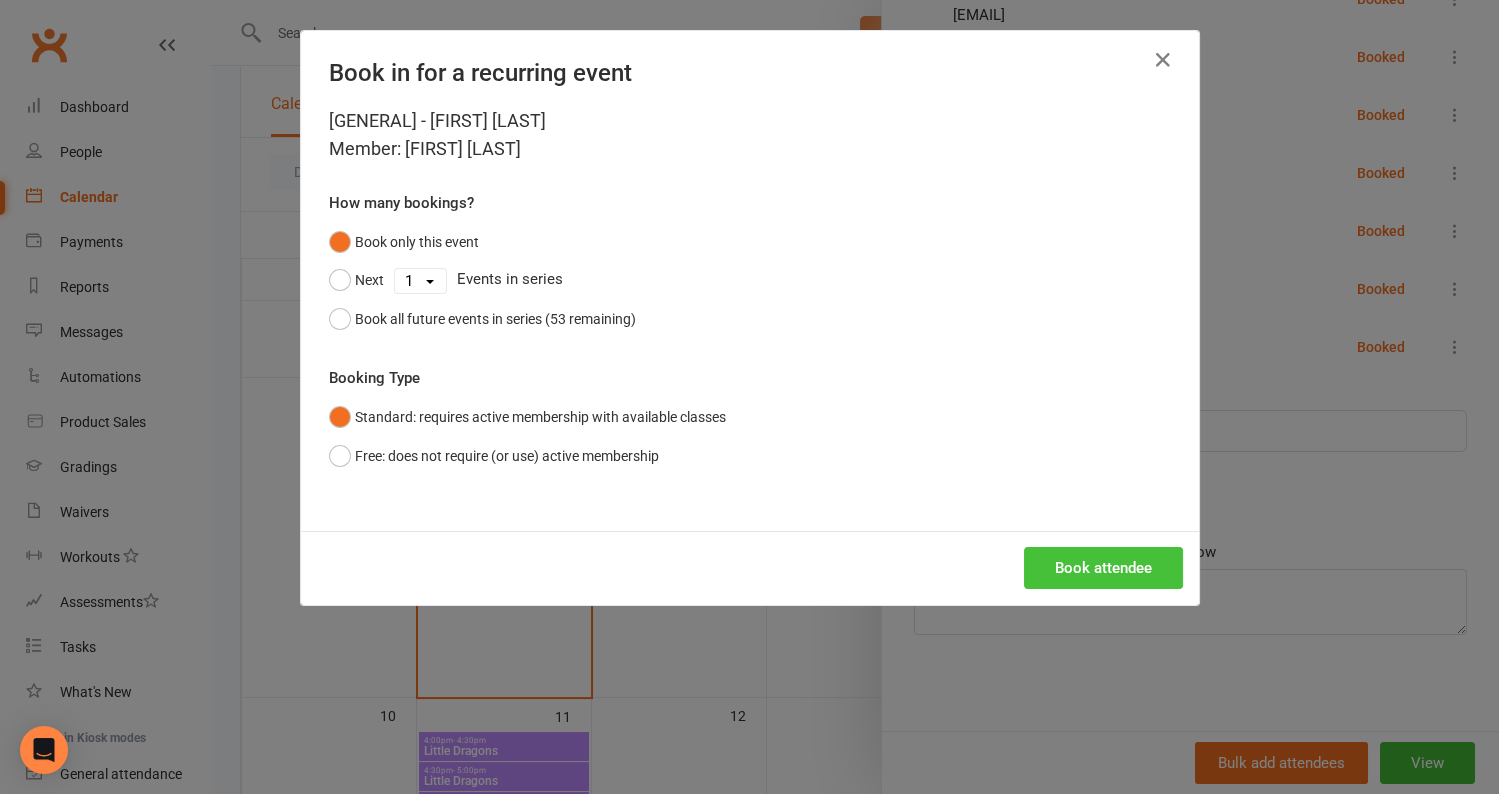 click on "Book attendee" at bounding box center (1103, 568) 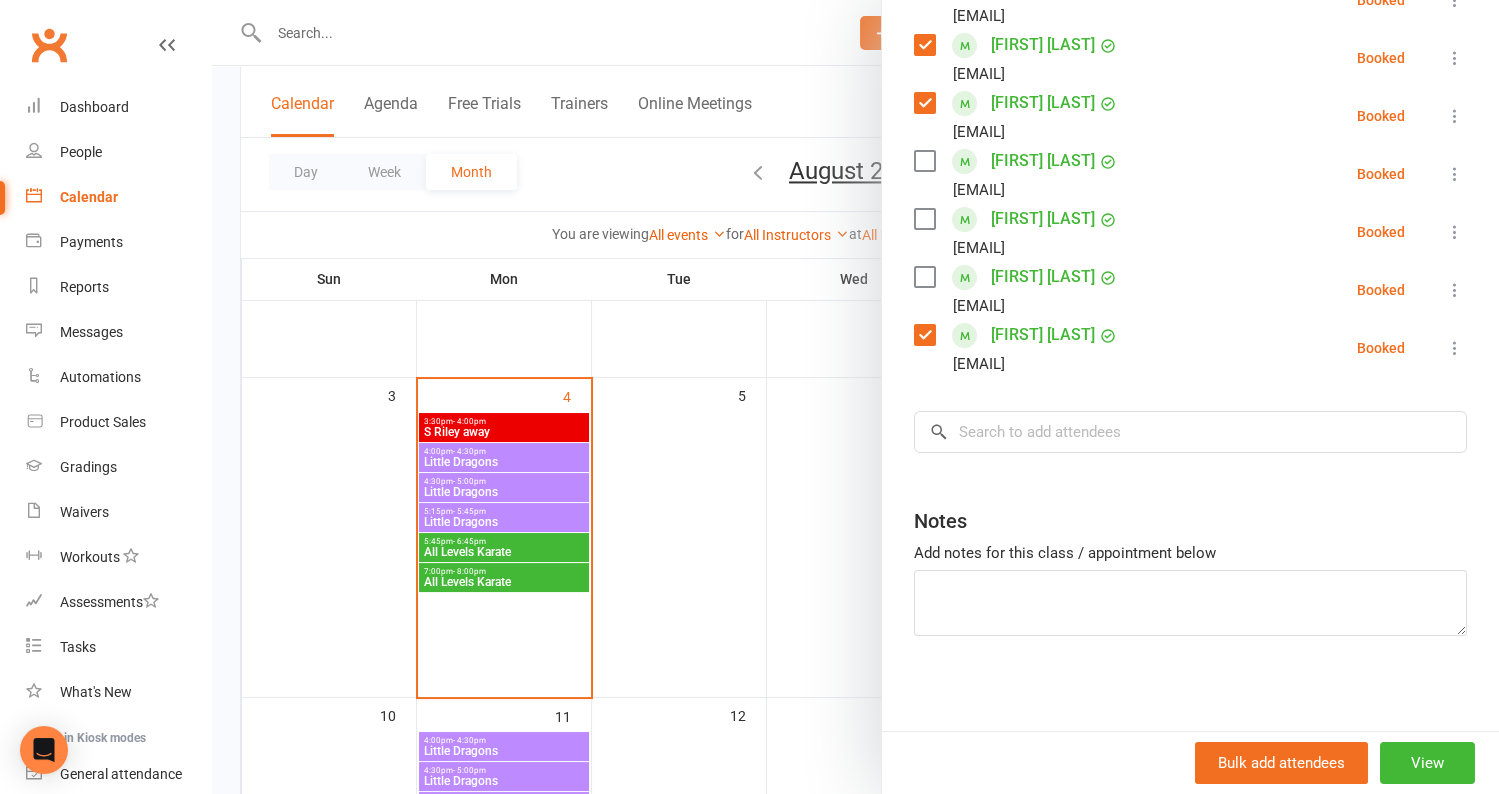 scroll, scrollTop: 724, scrollLeft: 0, axis: vertical 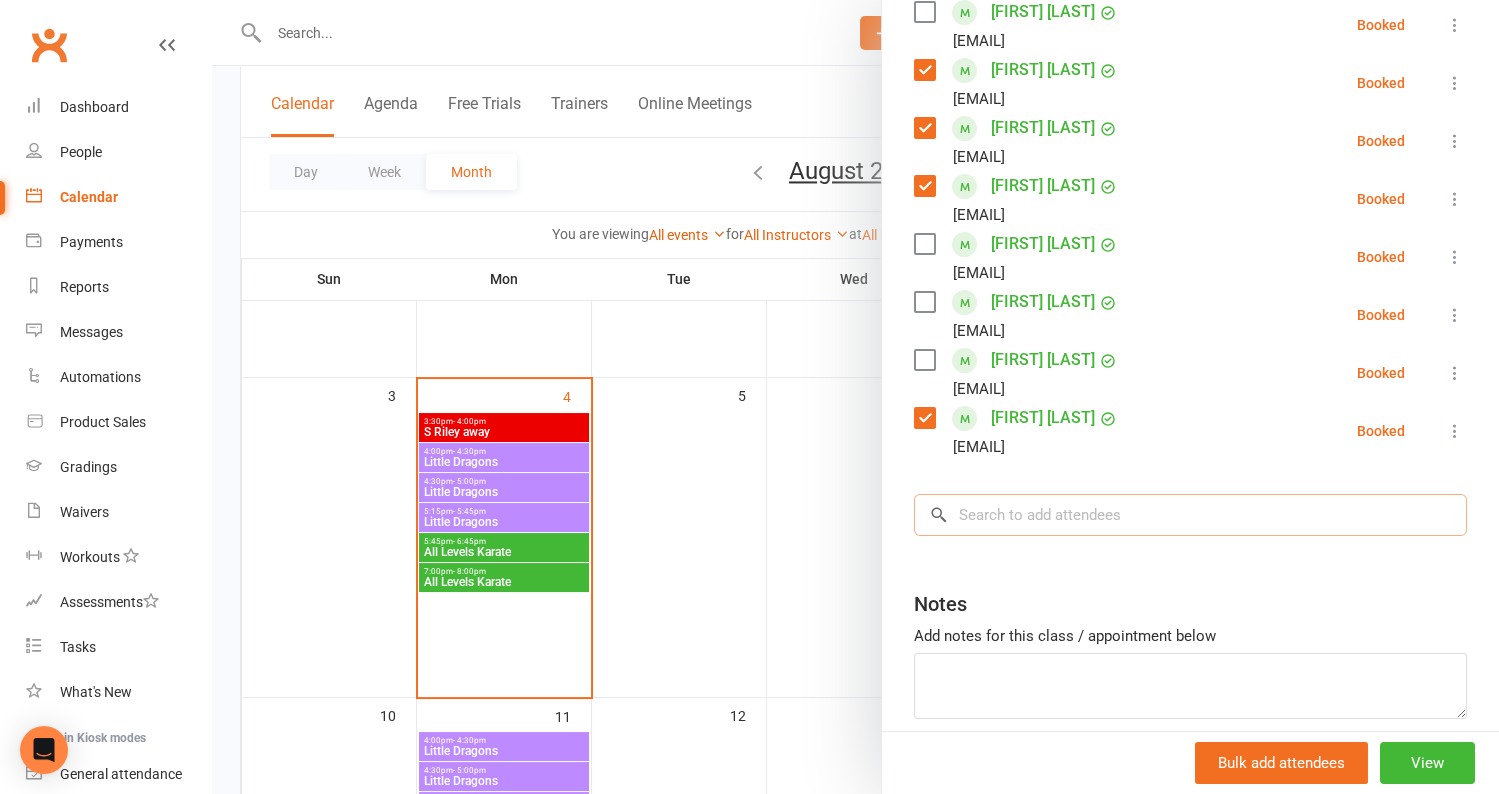 click at bounding box center [1190, 515] 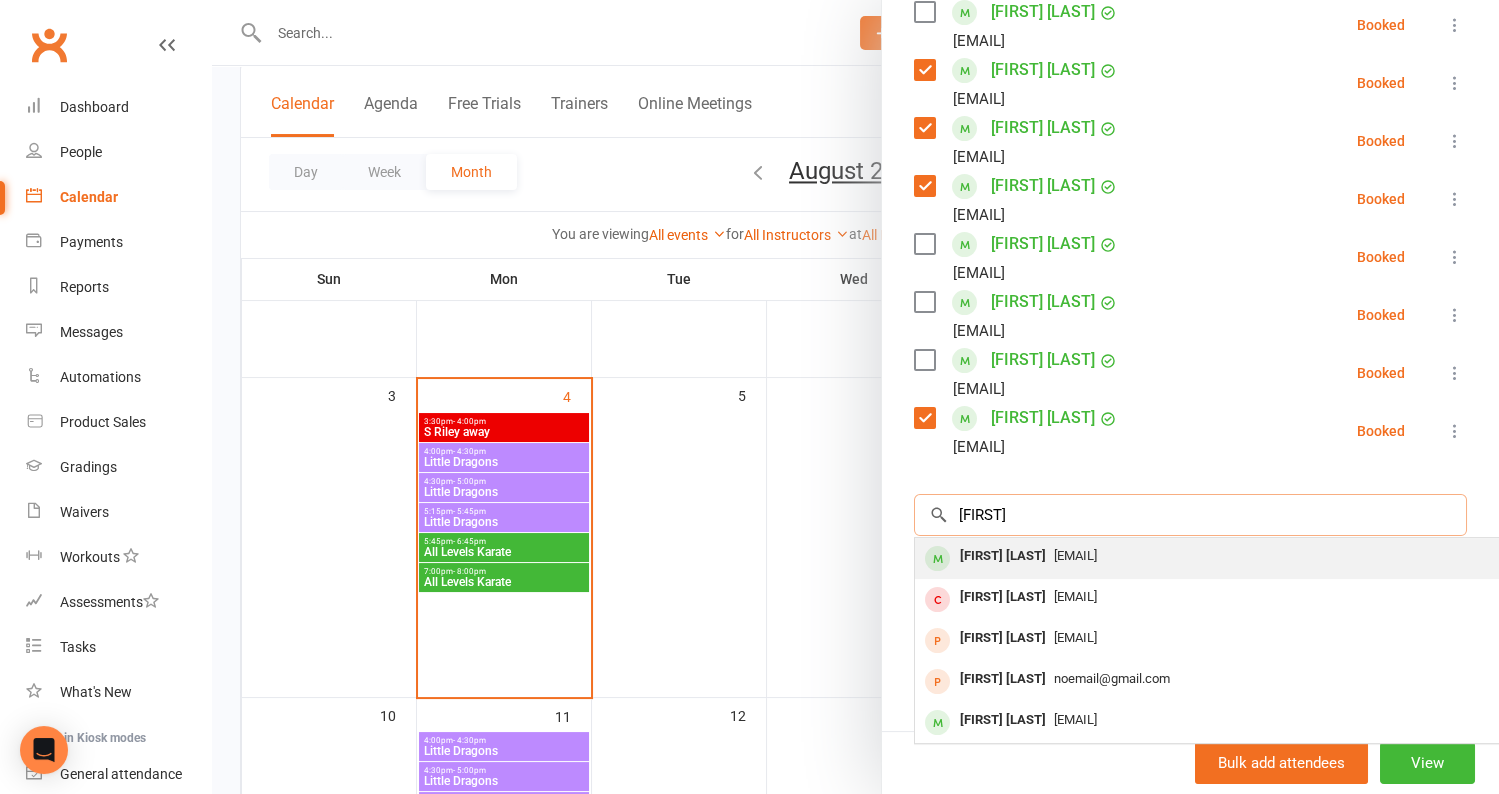 type on "[FIRST]" 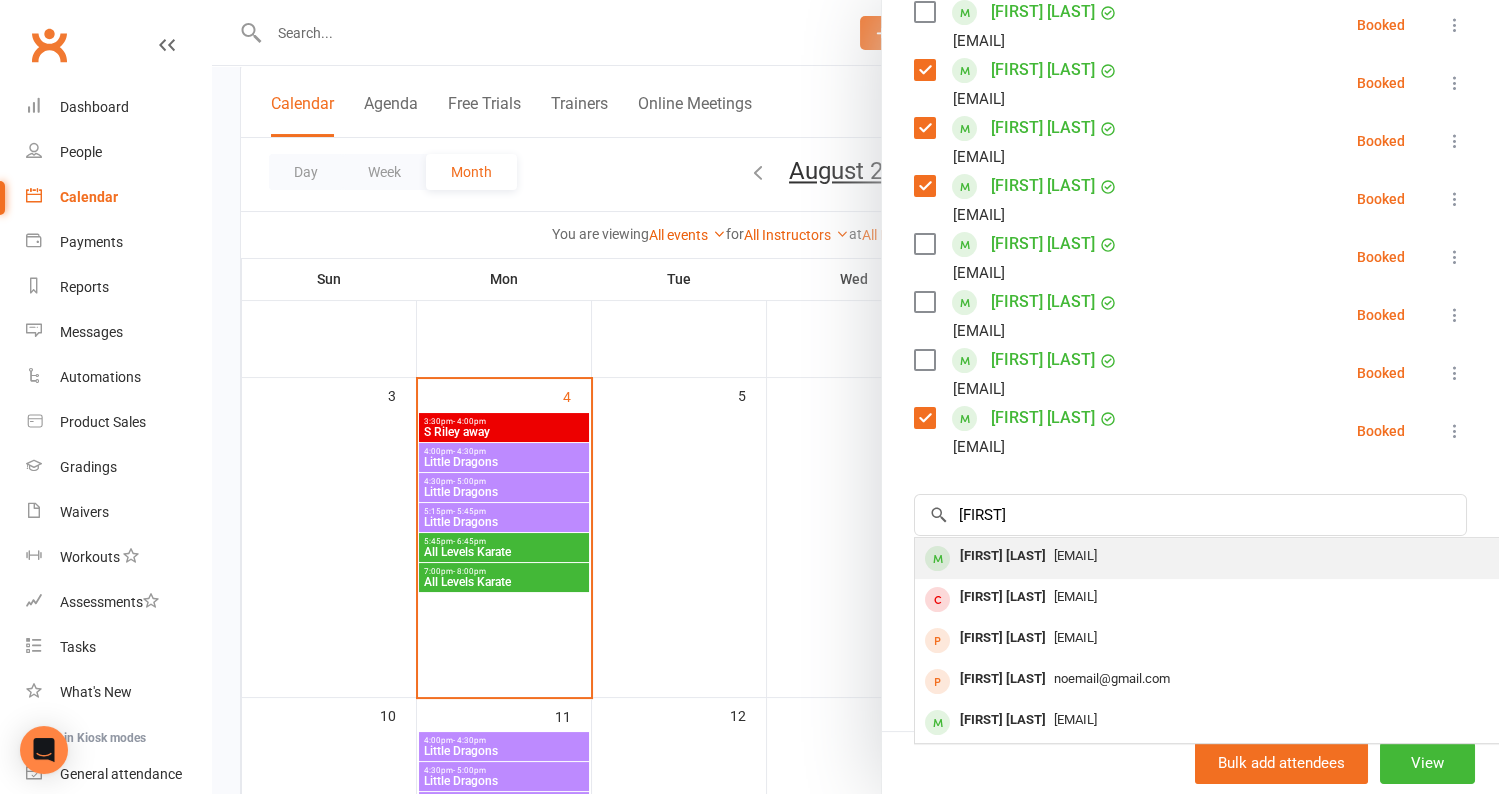 click on "[FIRST] [LAST] [EMAIL]" at bounding box center [1214, 558] 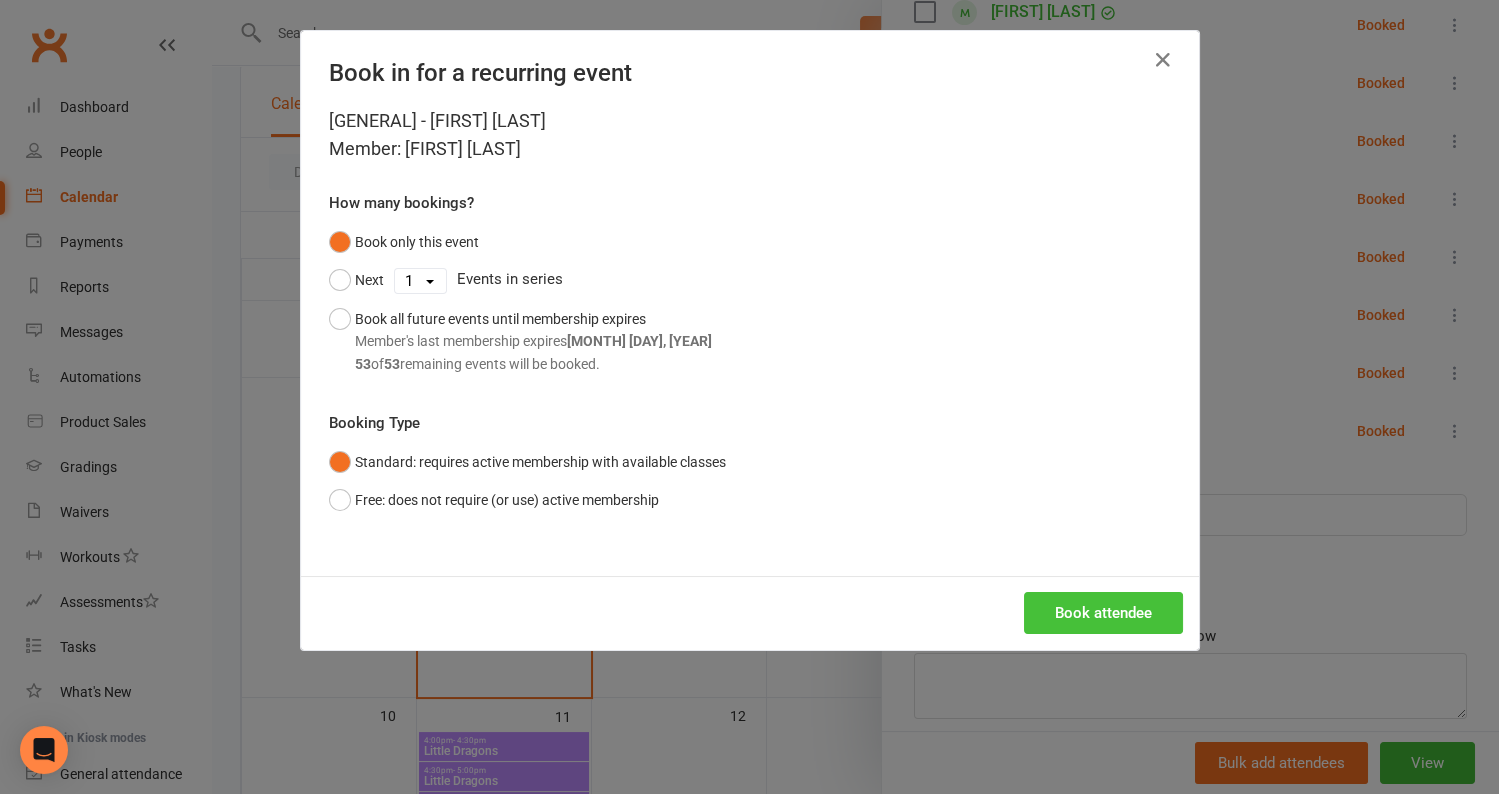 click on "Book attendee" at bounding box center (1103, 613) 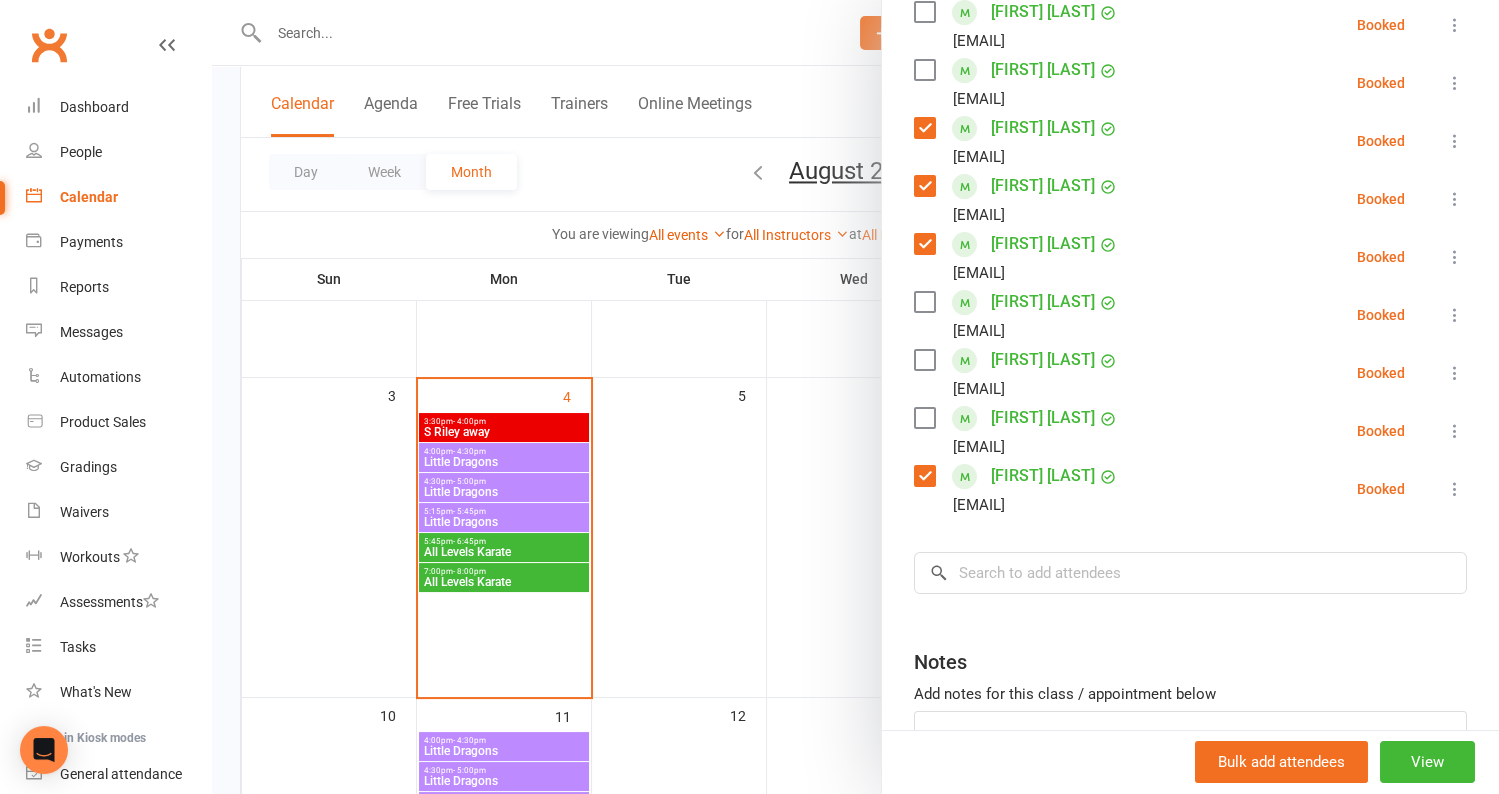 click at bounding box center [924, 418] 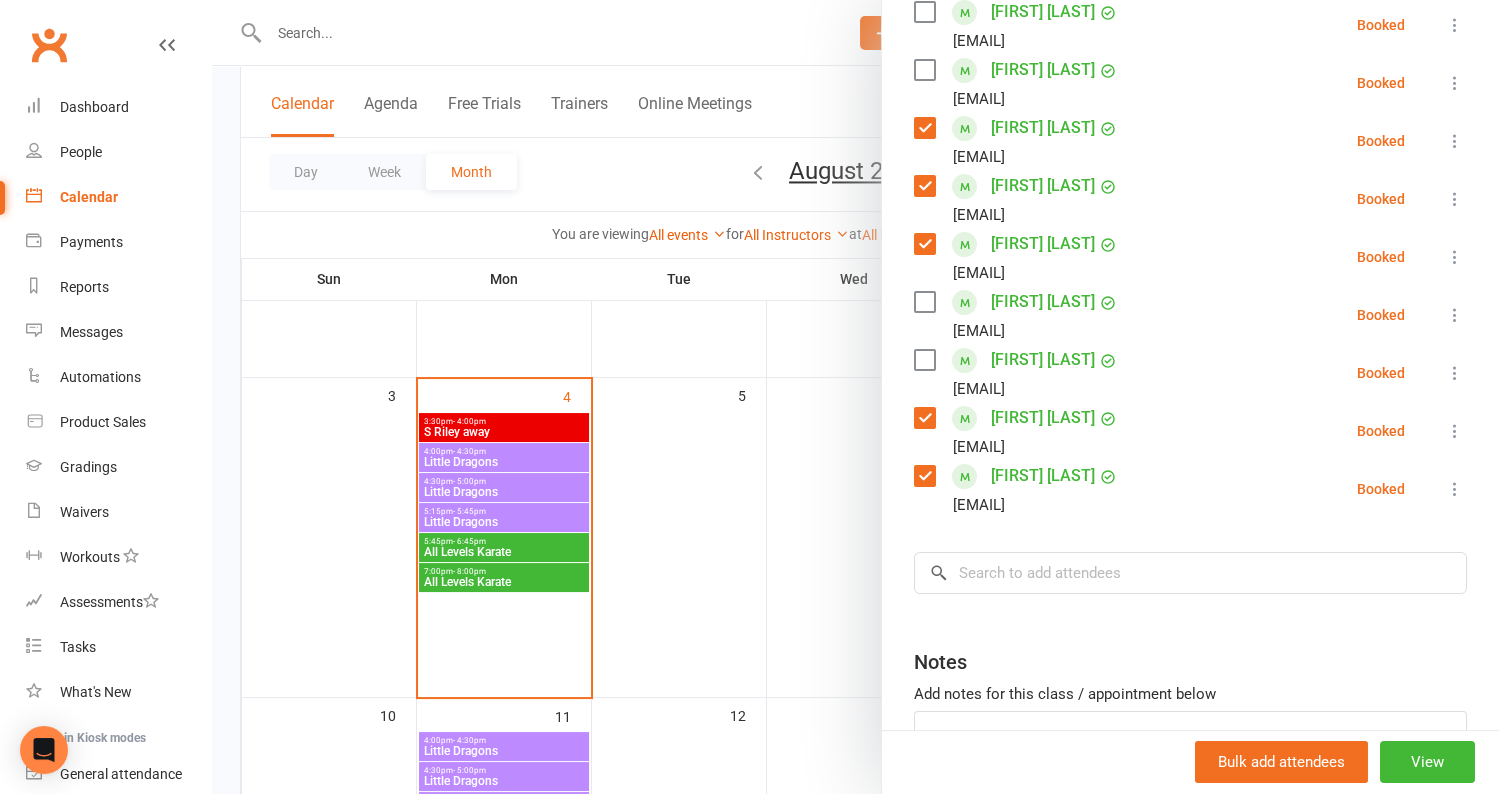 click at bounding box center (924, 302) 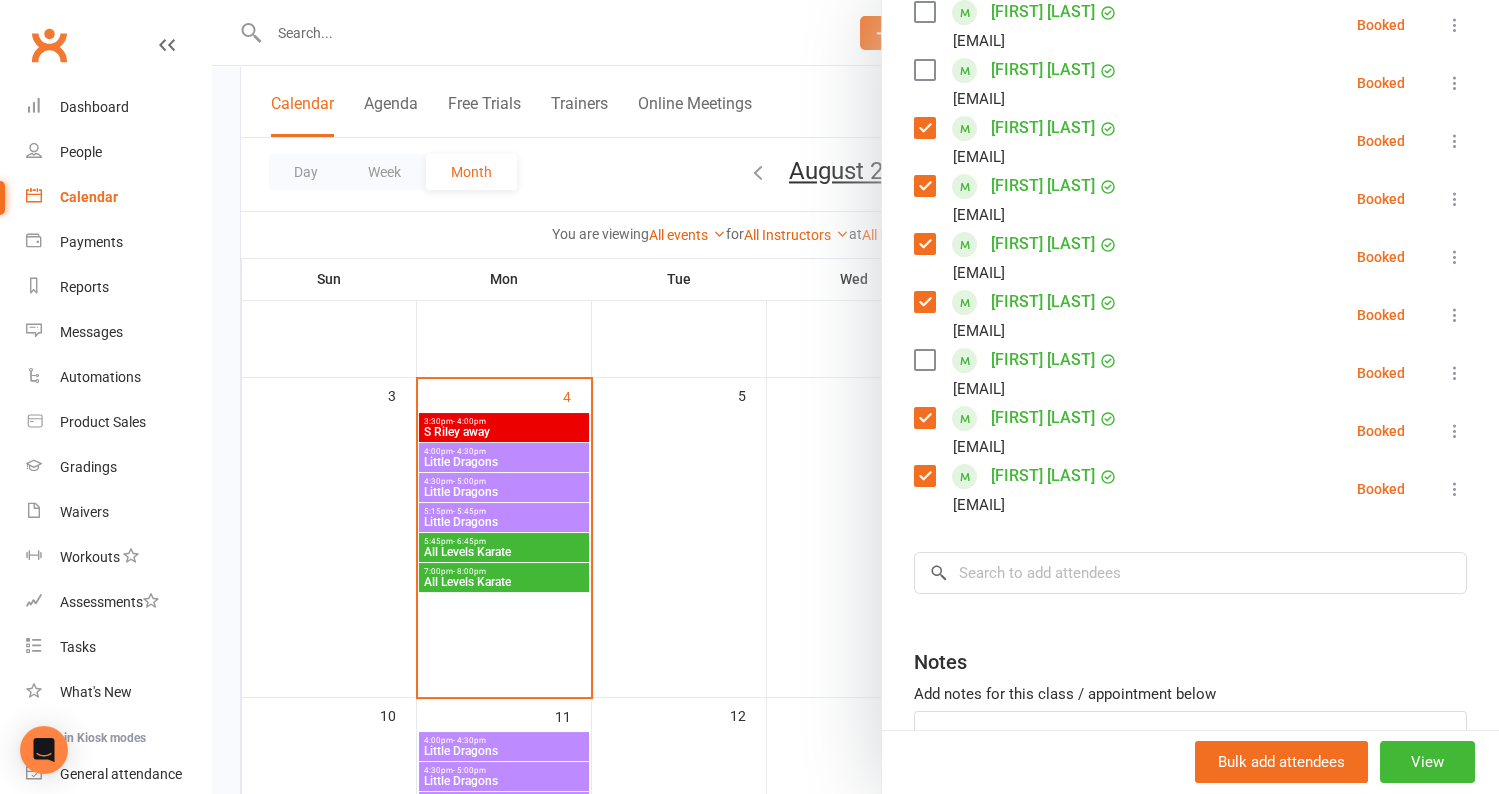 click at bounding box center (924, 360) 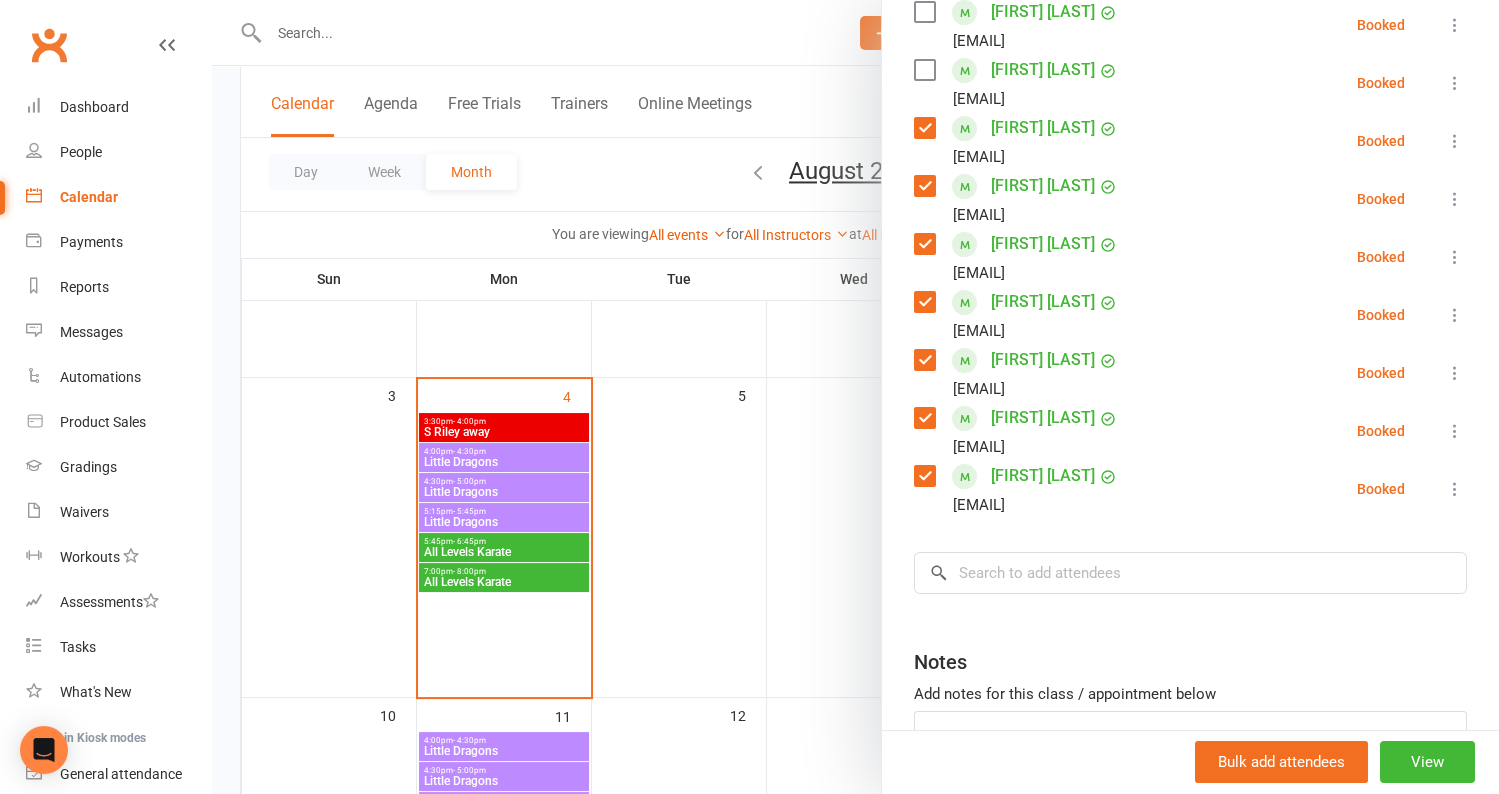 click at bounding box center (924, 302) 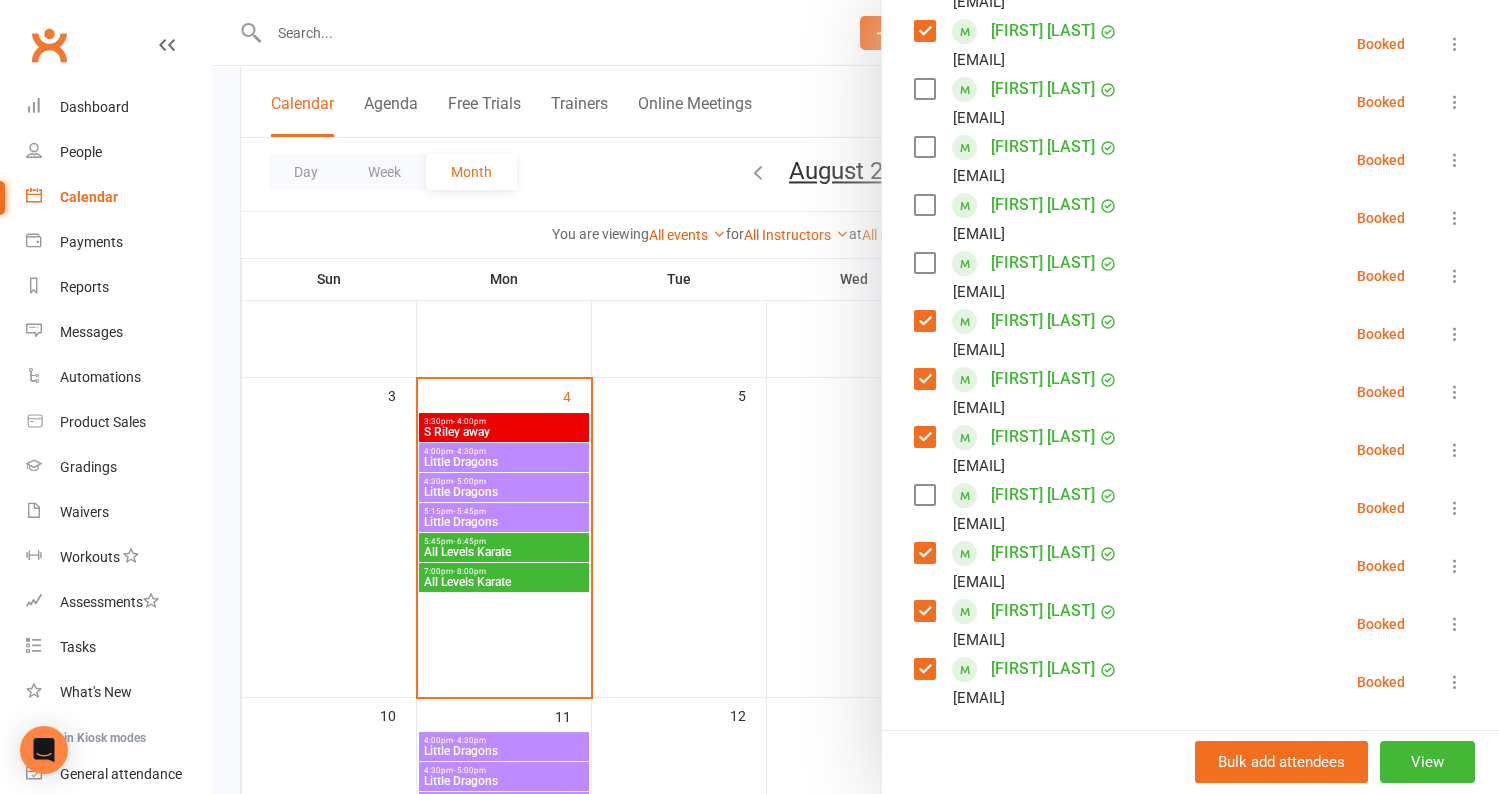 scroll, scrollTop: 507, scrollLeft: 0, axis: vertical 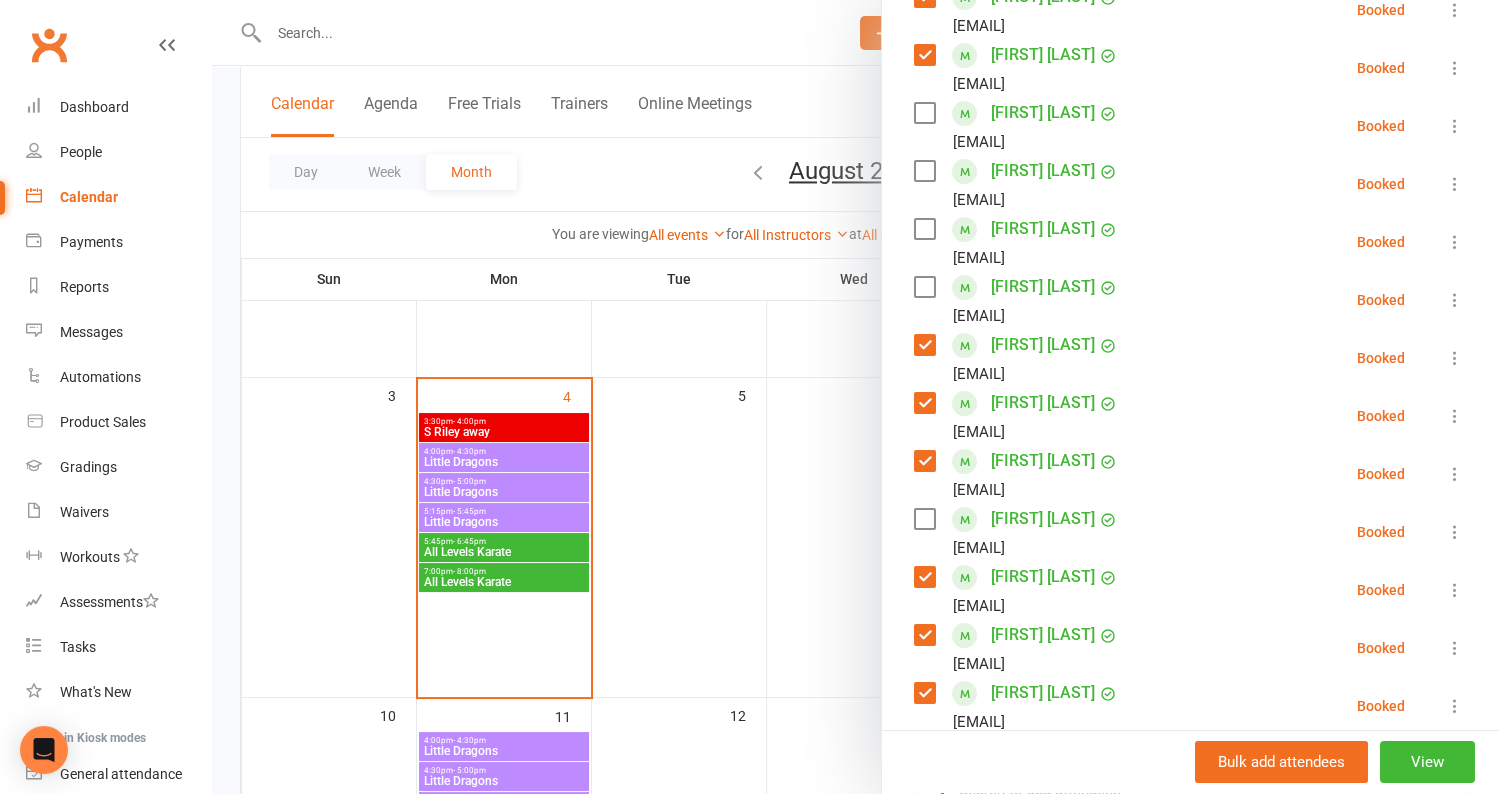 click at bounding box center (924, 287) 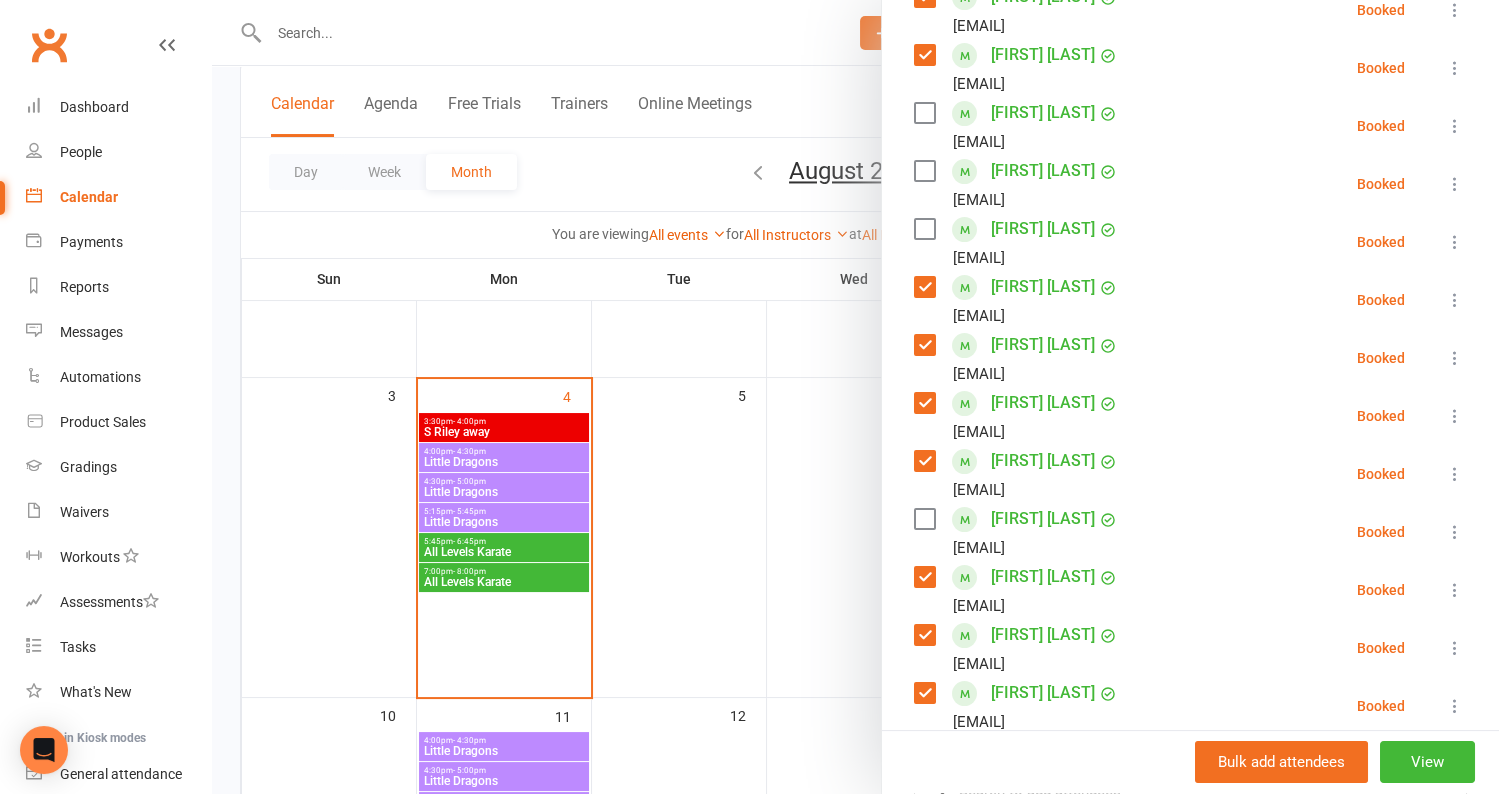 click at bounding box center [924, 229] 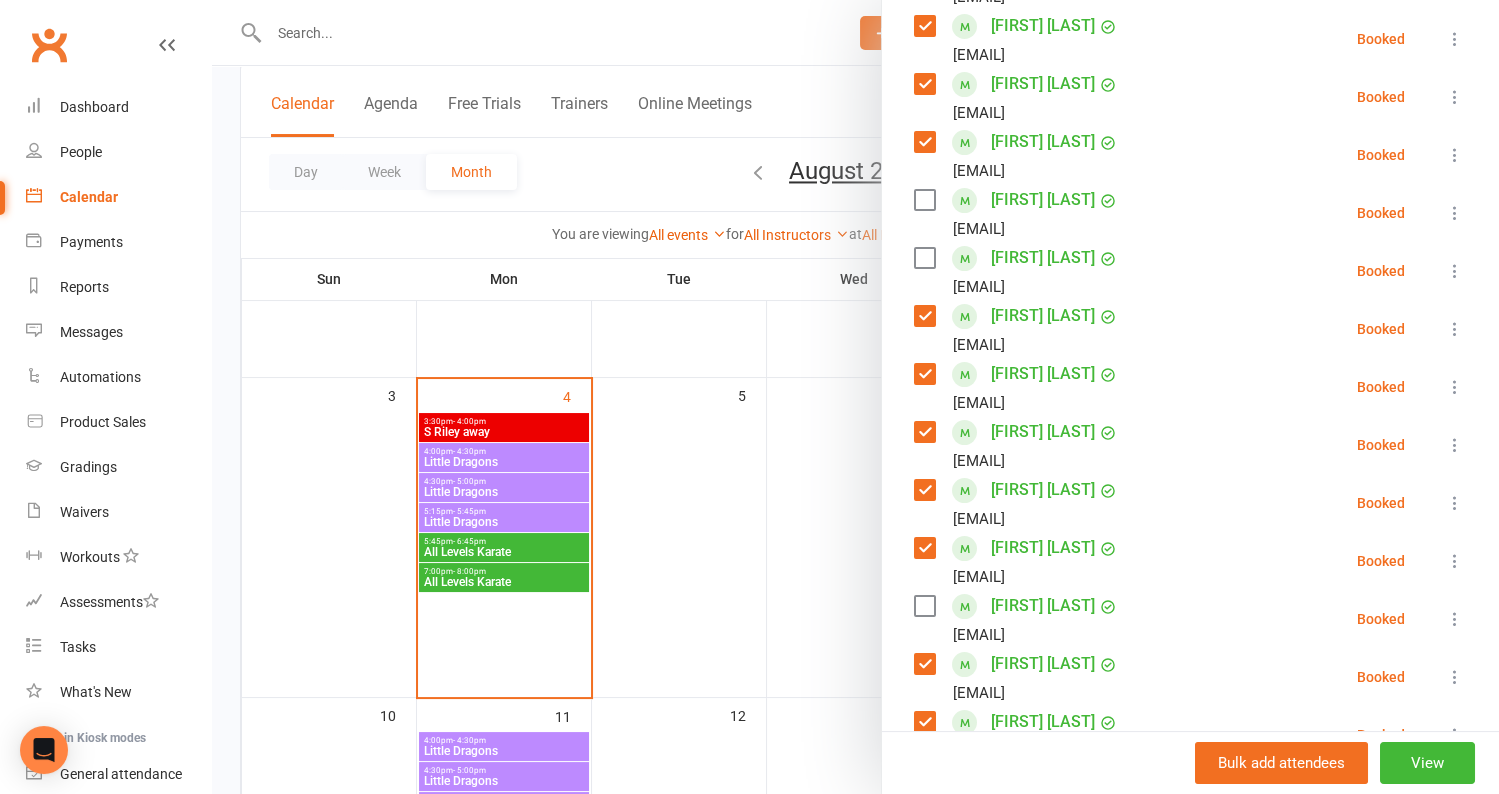 click at bounding box center [924, 200] 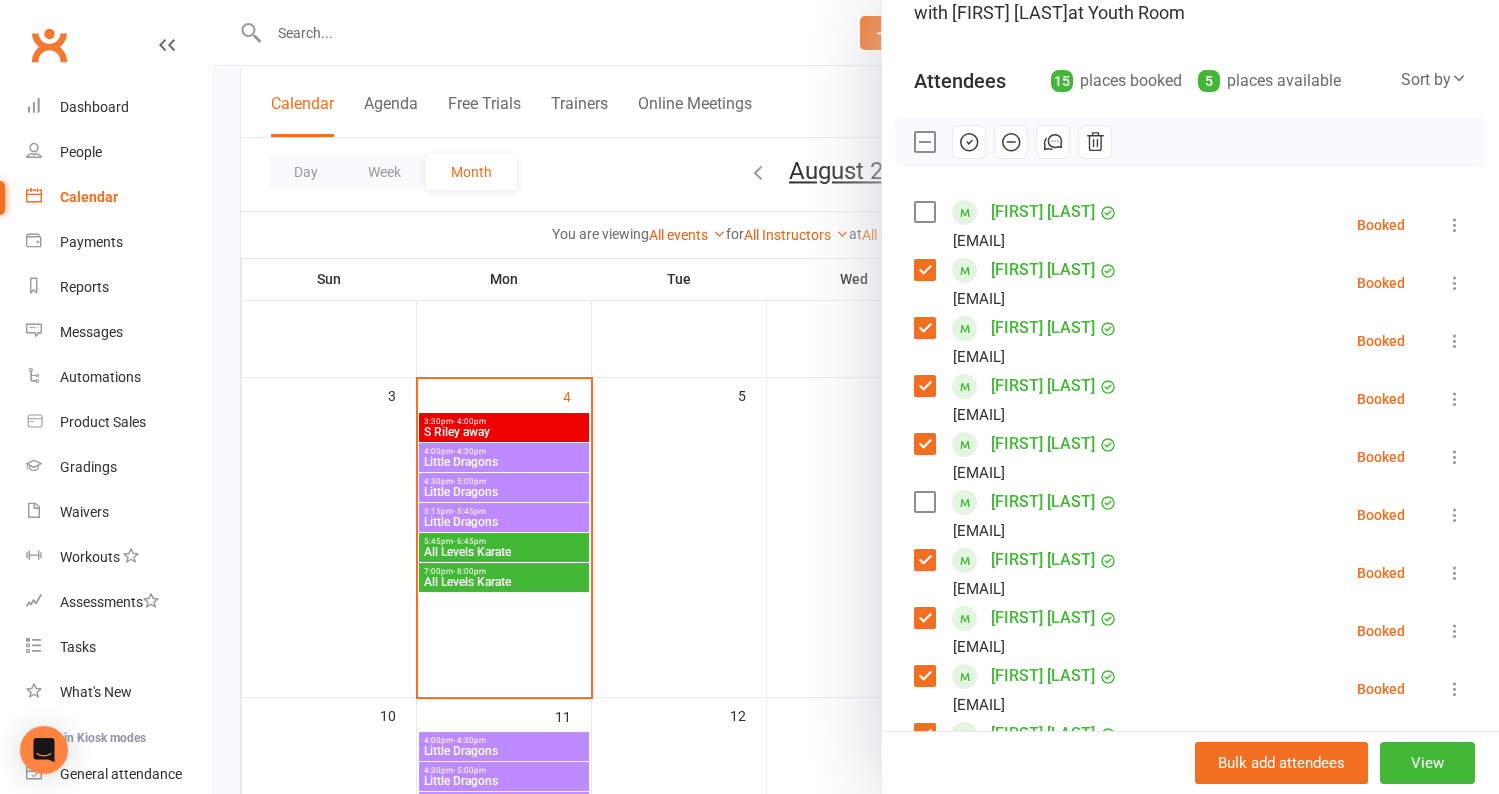 scroll, scrollTop: 0, scrollLeft: 0, axis: both 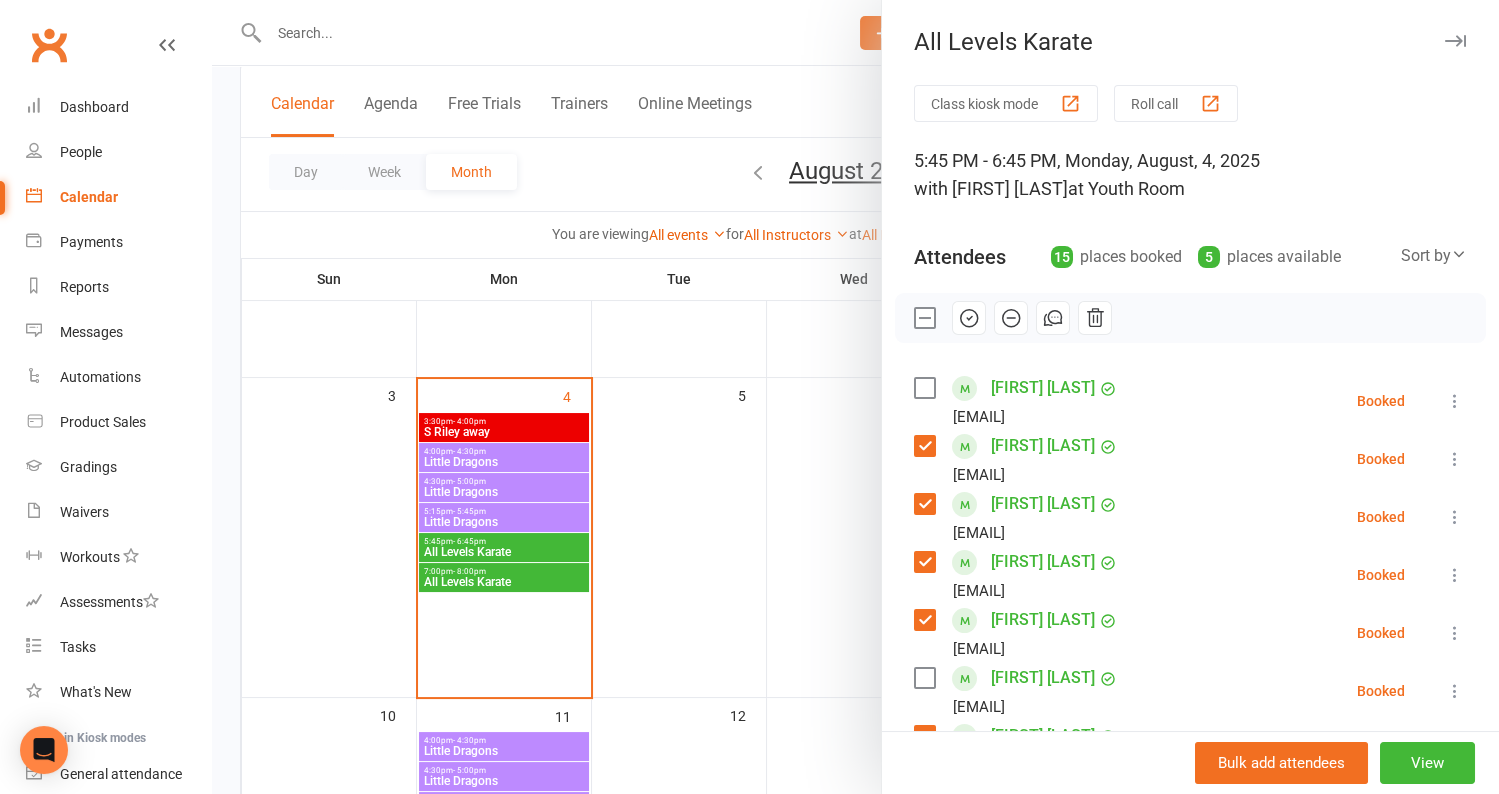 click 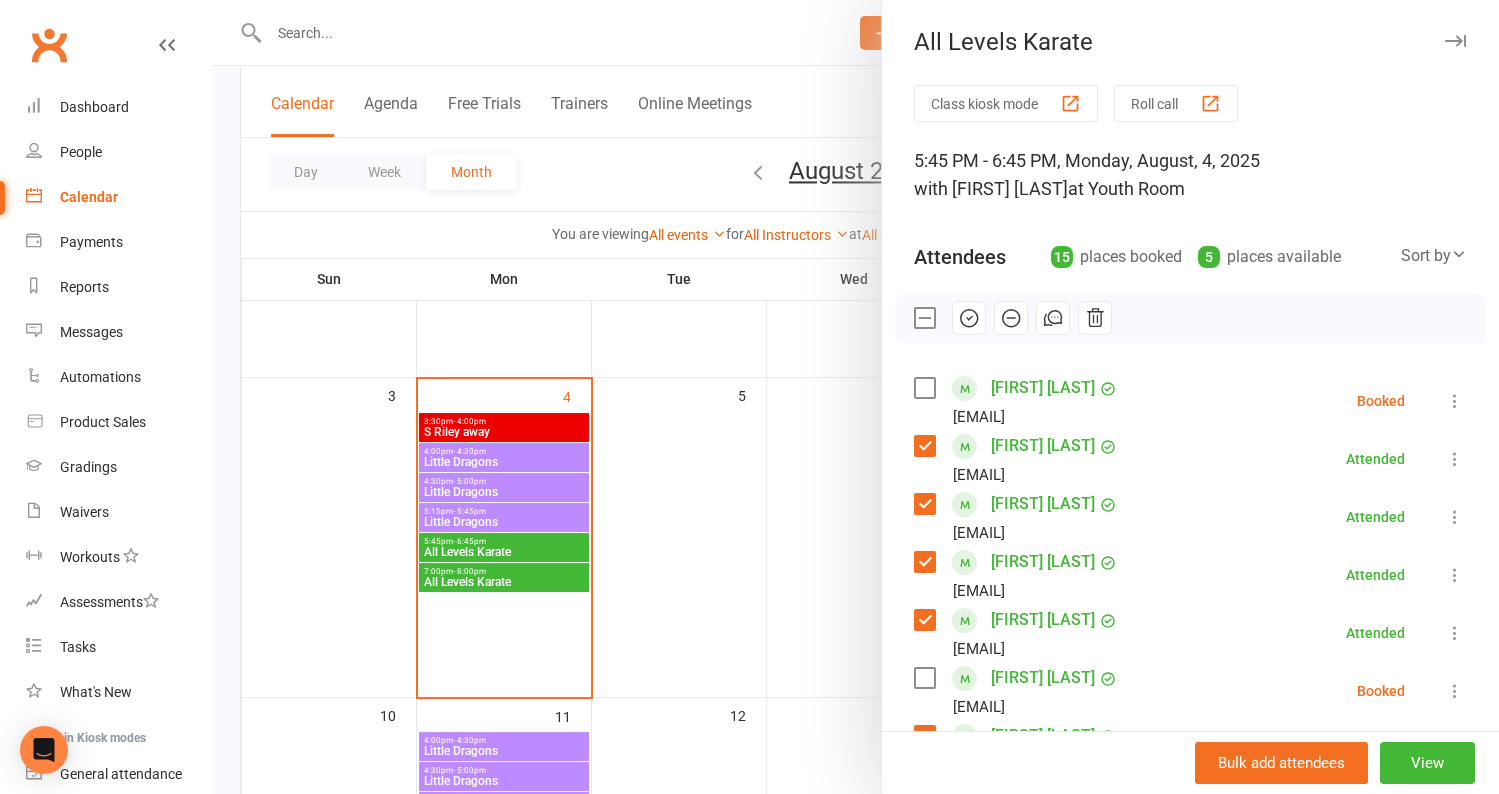 click at bounding box center (855, 397) 